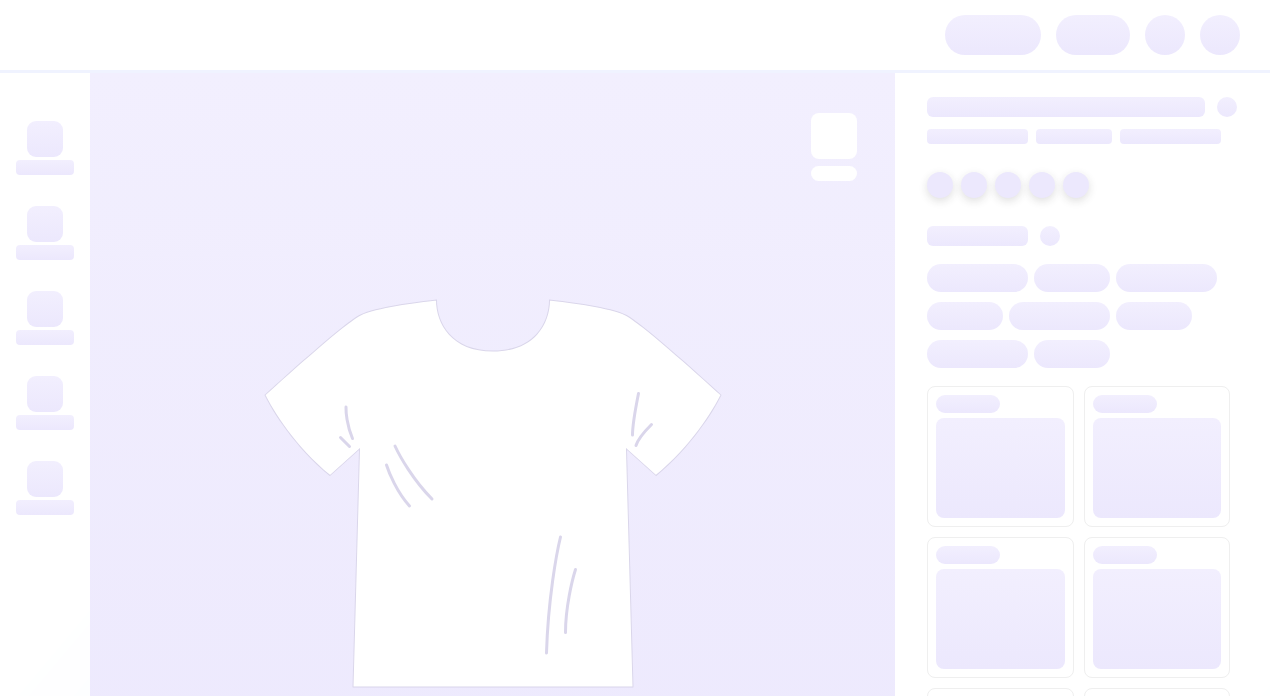 scroll, scrollTop: 0, scrollLeft: 0, axis: both 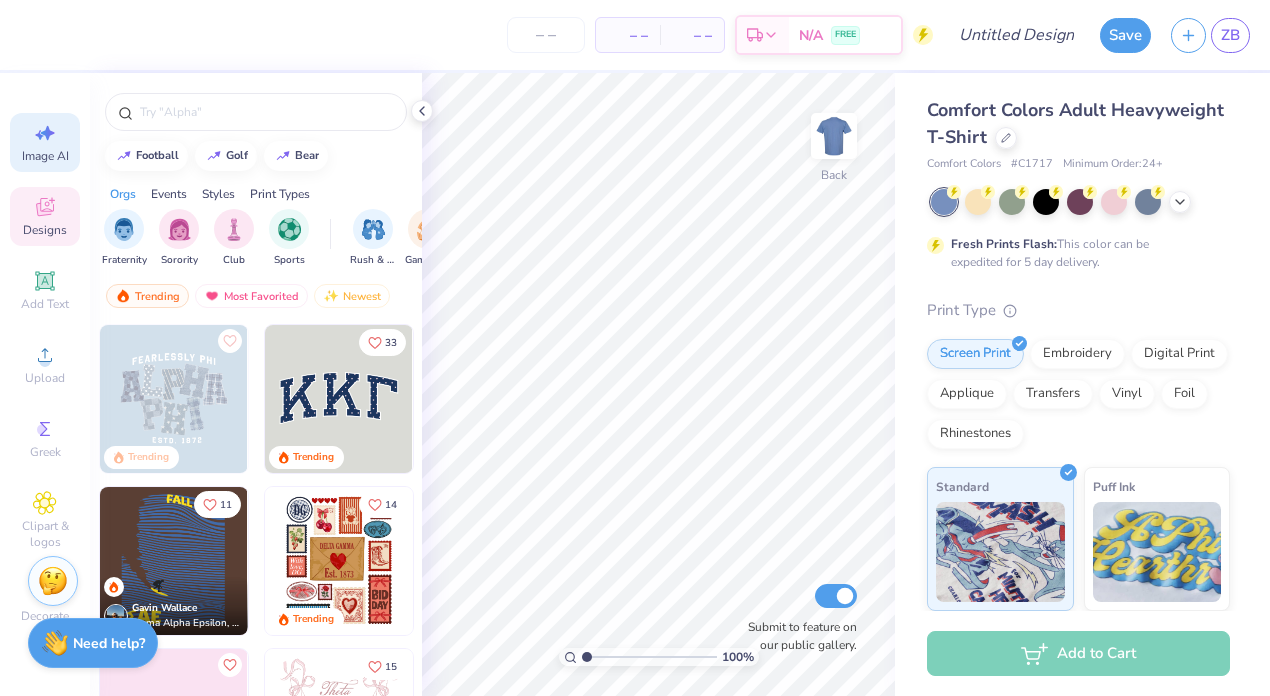 click 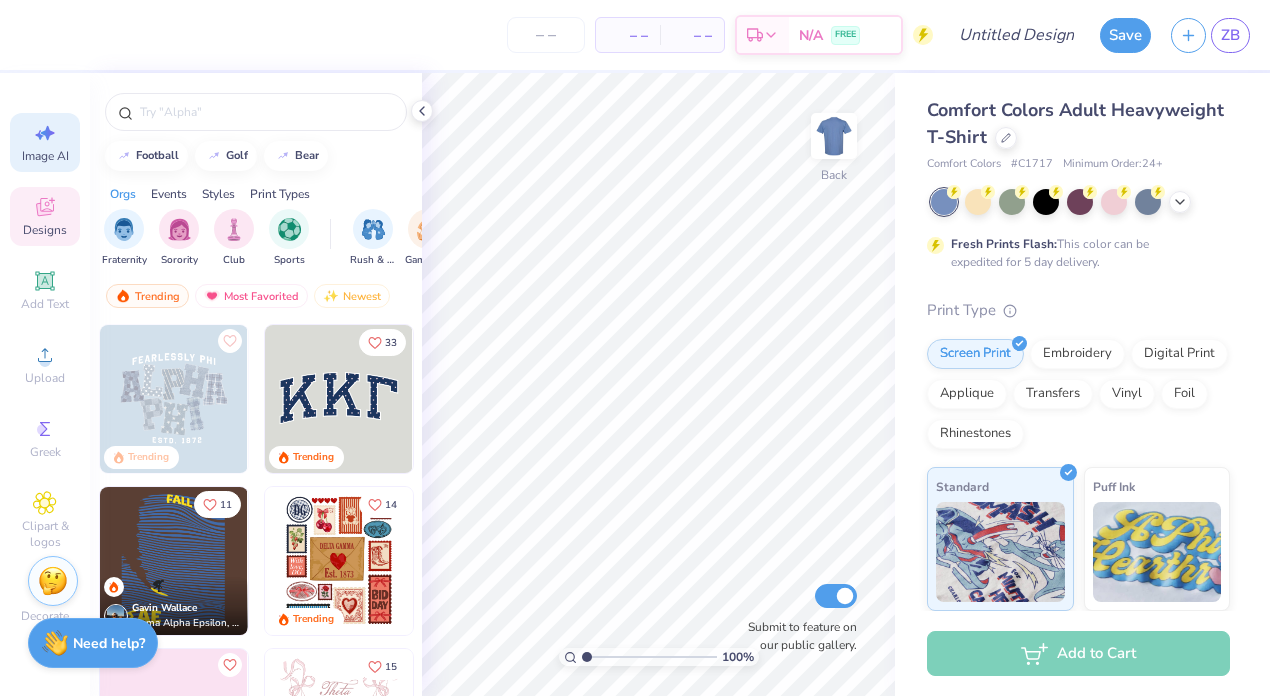 select on "4" 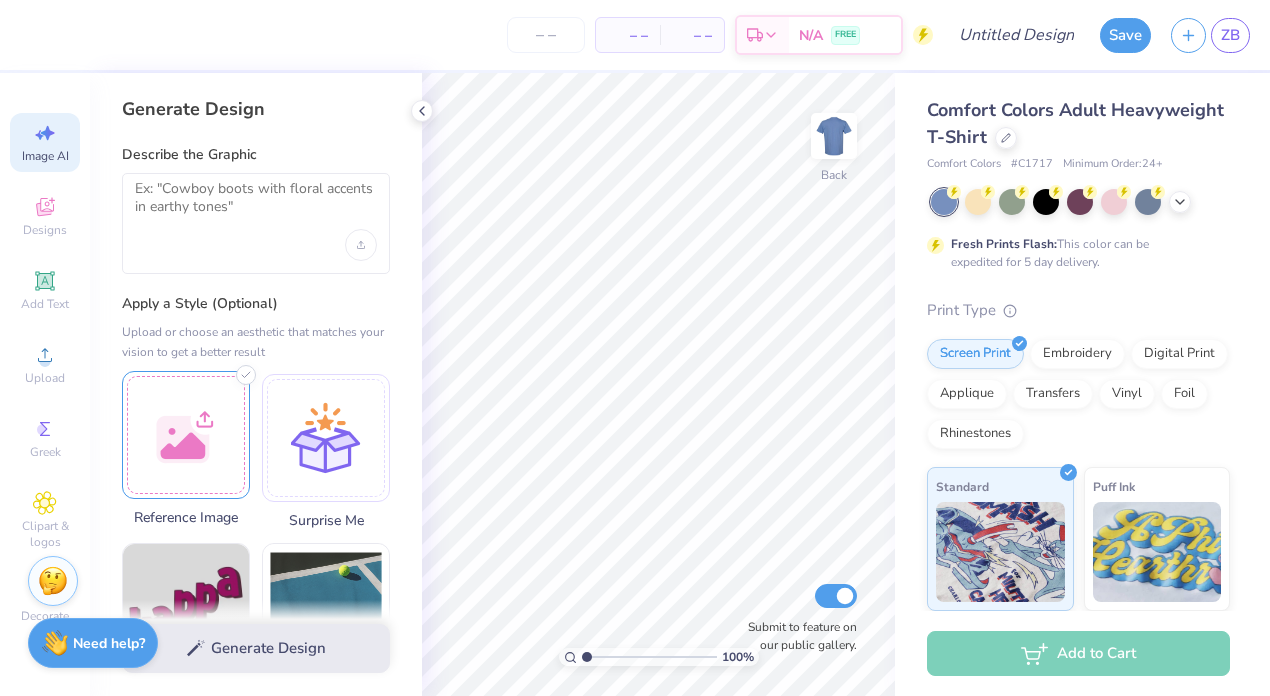 click at bounding box center (186, 435) 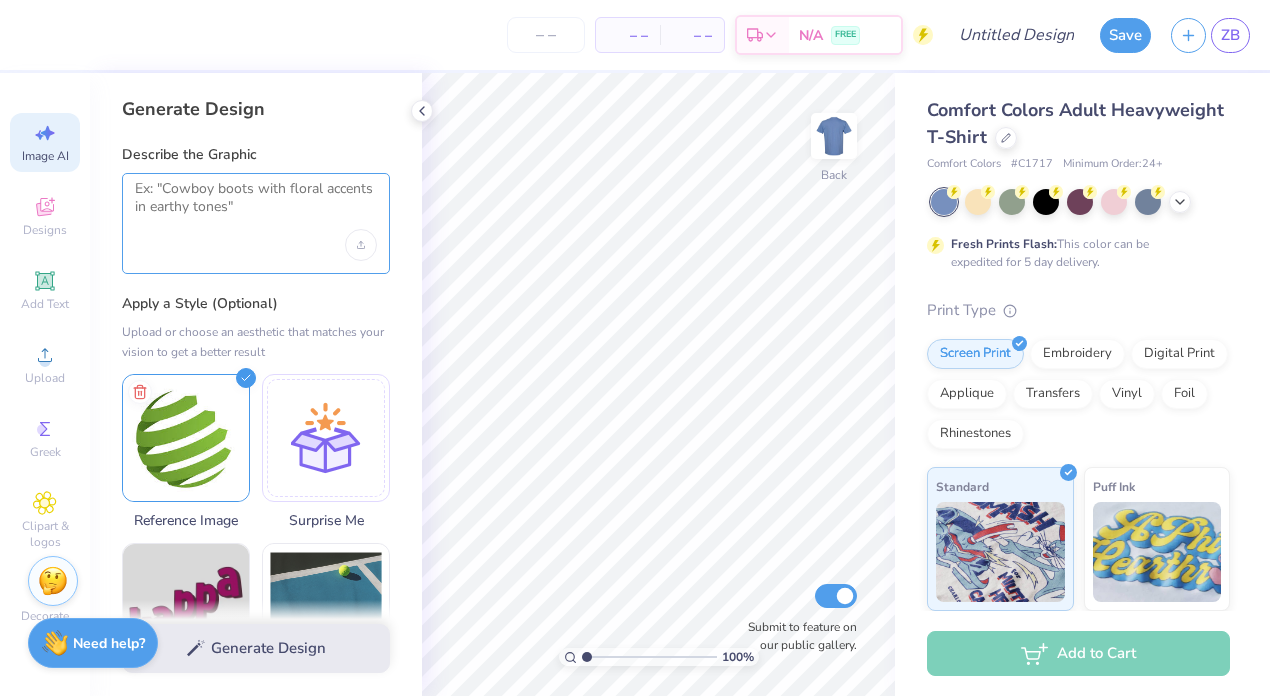 click at bounding box center [256, 205] 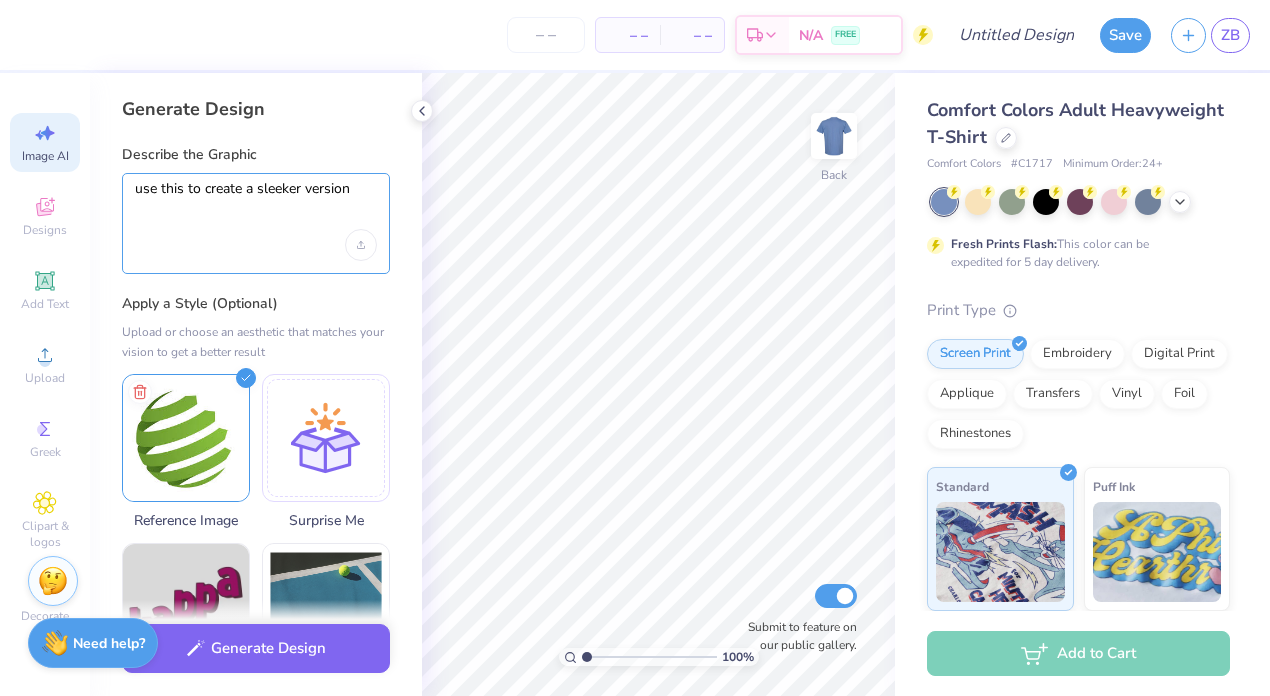 type on "use this to create a sleeker version" 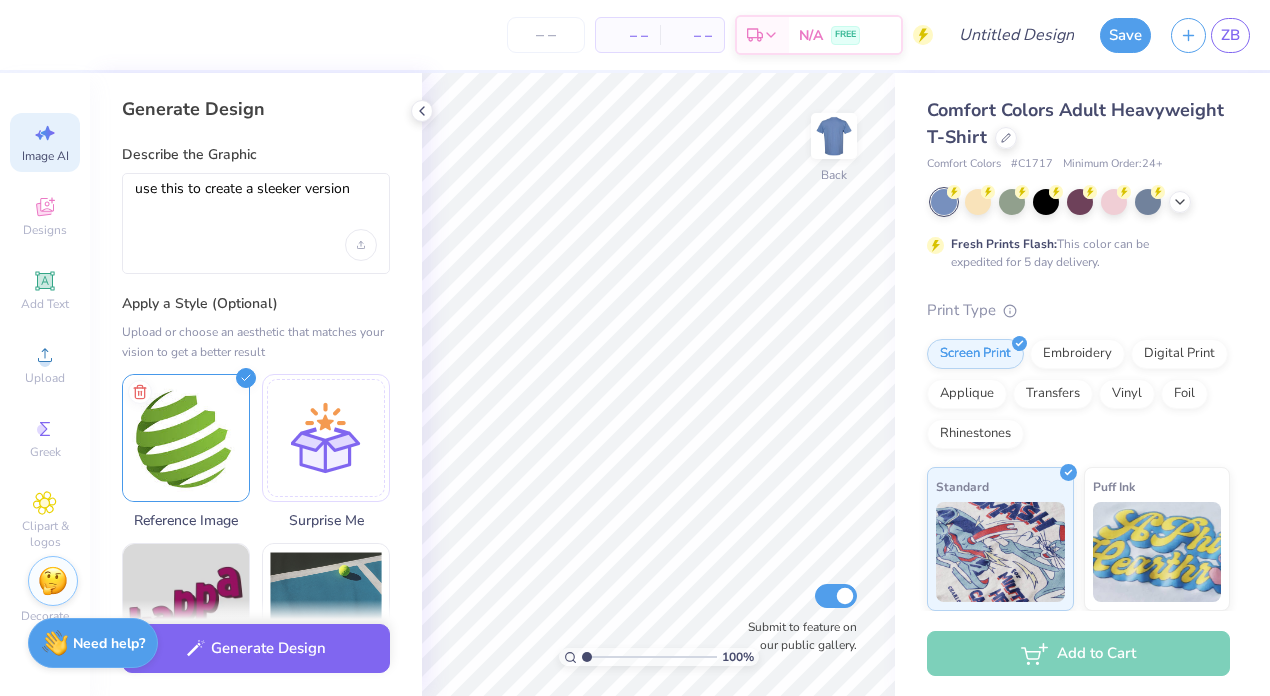 click on "use this to create a sleeker version" at bounding box center (256, 223) 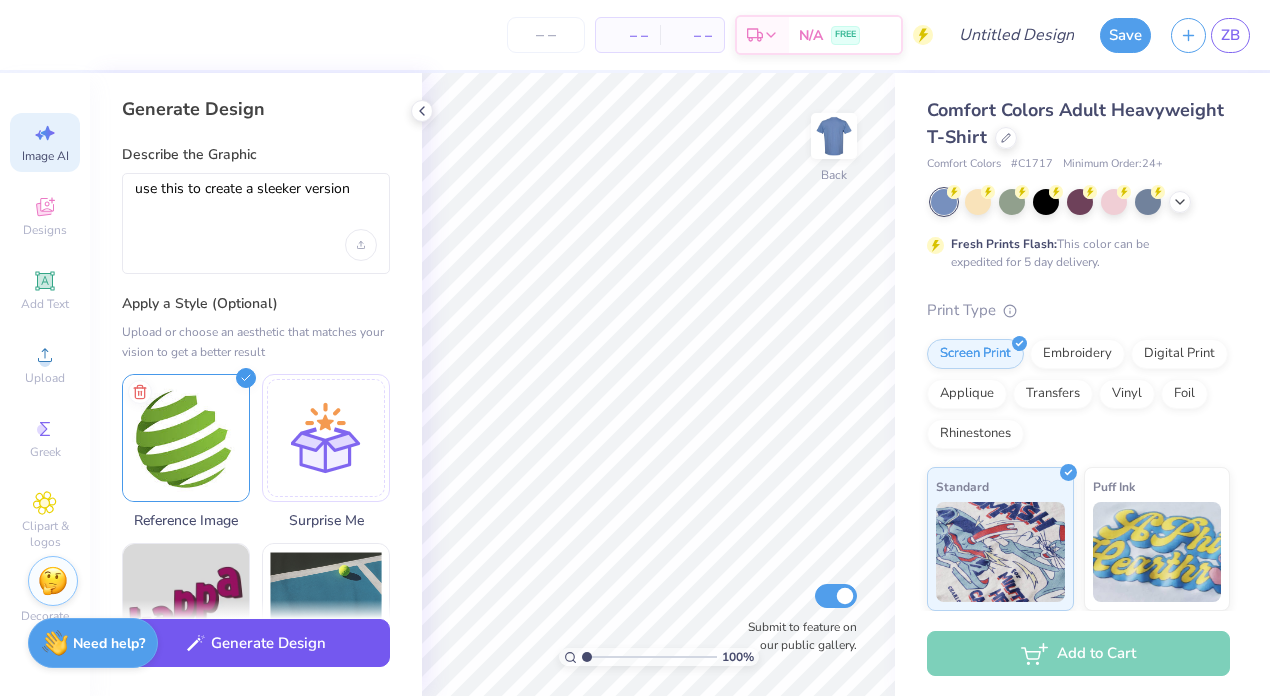 click on "Generate Design" at bounding box center [256, 643] 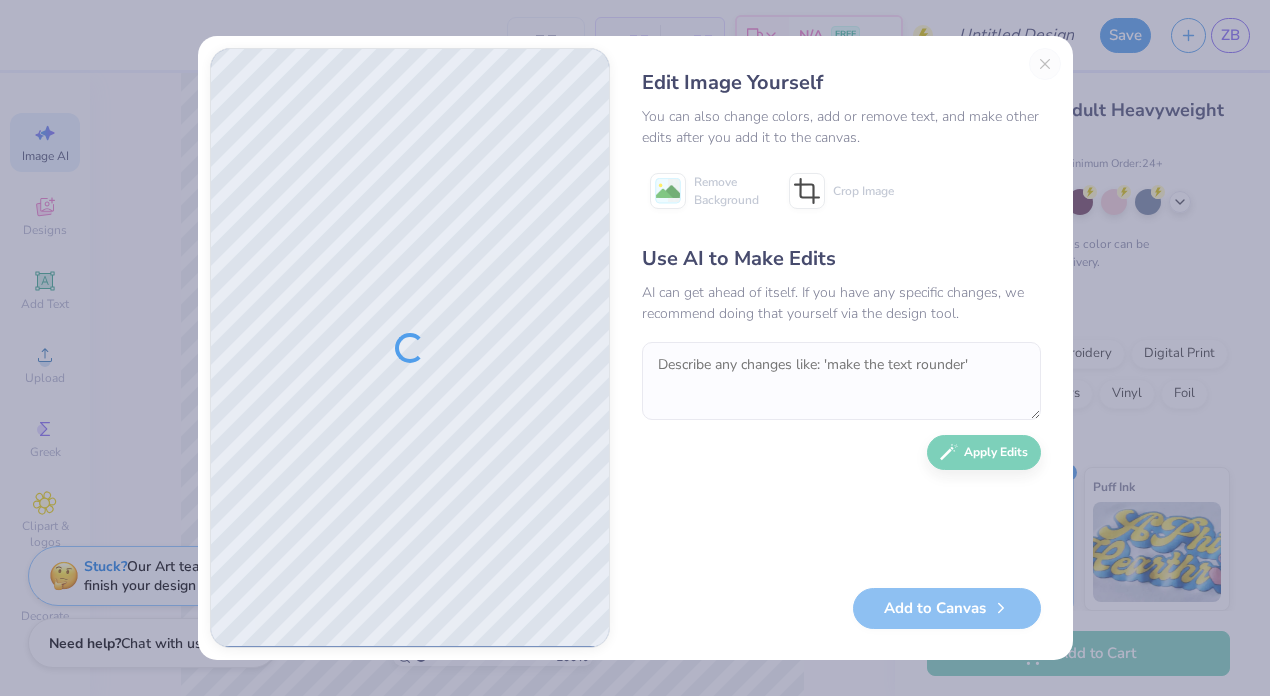 drag, startPoint x: 506, startPoint y: 287, endPoint x: 480, endPoint y: 391, distance: 107.200745 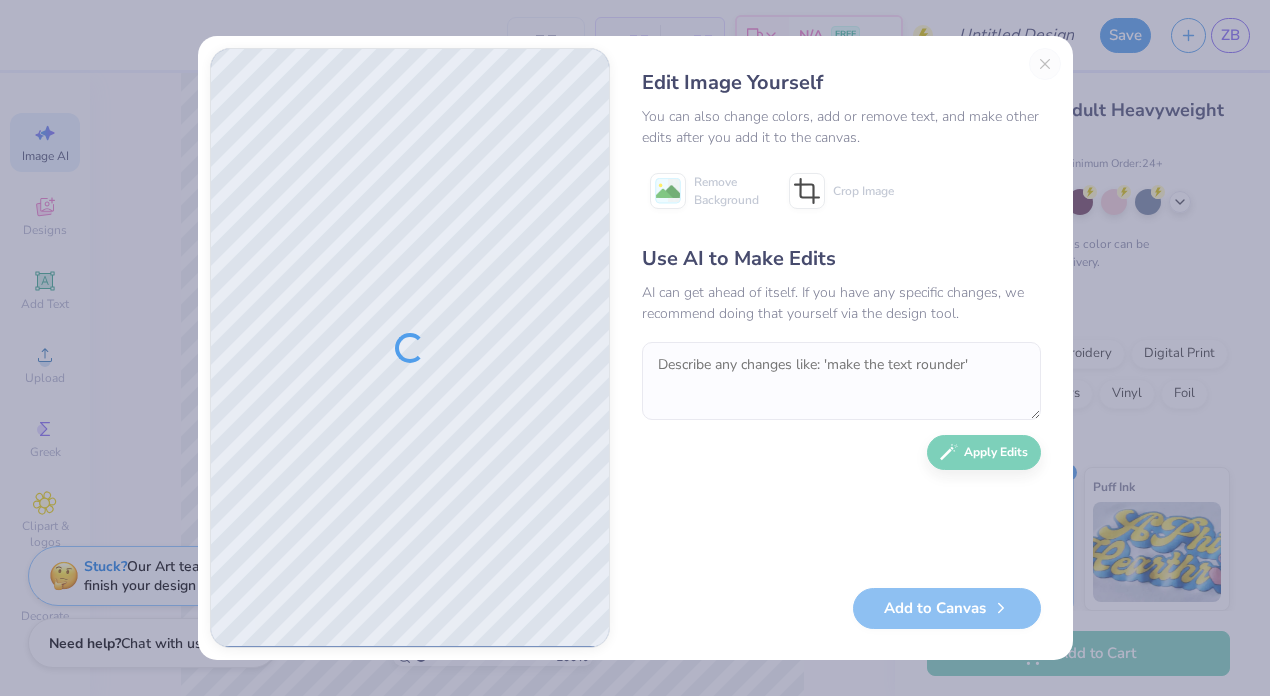 click at bounding box center [410, 348] 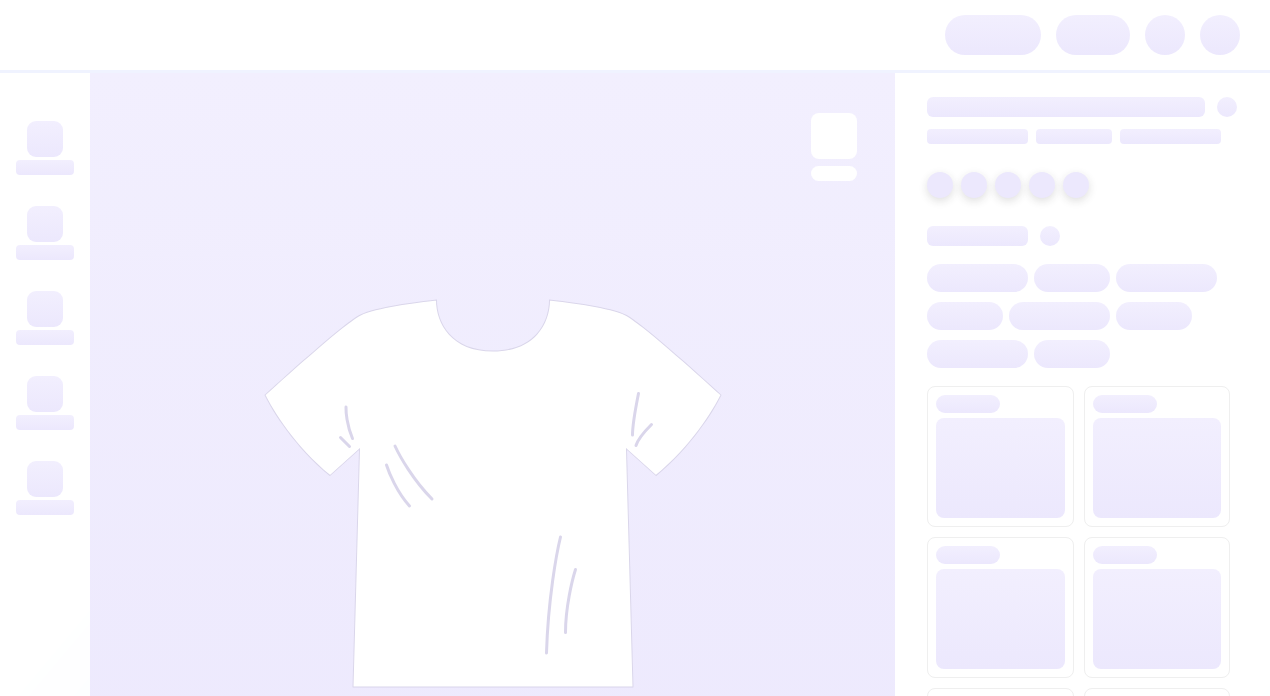 scroll, scrollTop: 0, scrollLeft: 0, axis: both 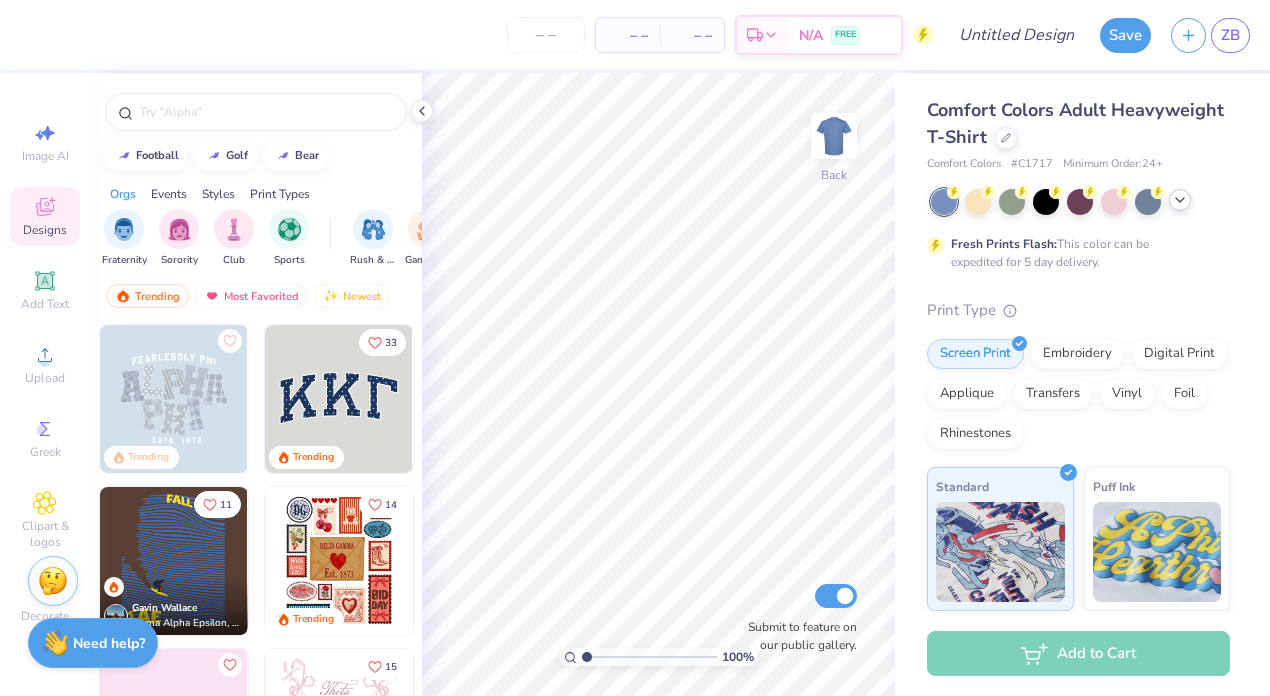 click 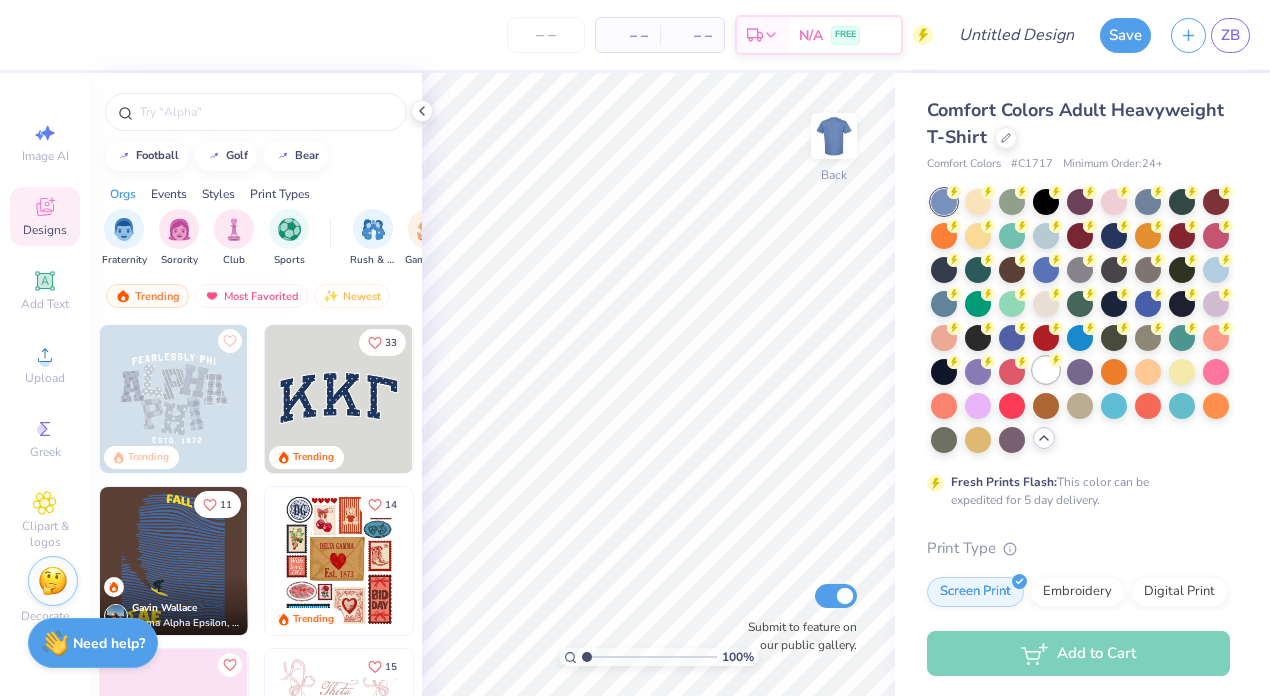 click at bounding box center (1046, 370) 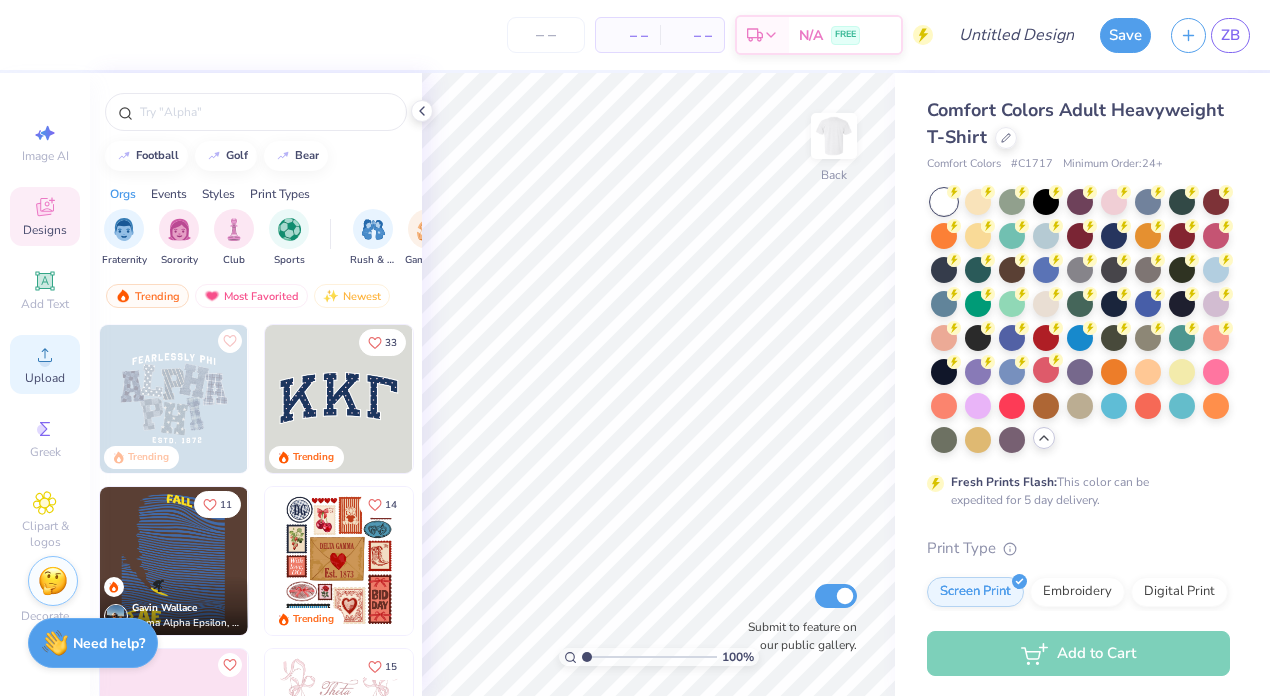 click on "Upload" at bounding box center (45, 378) 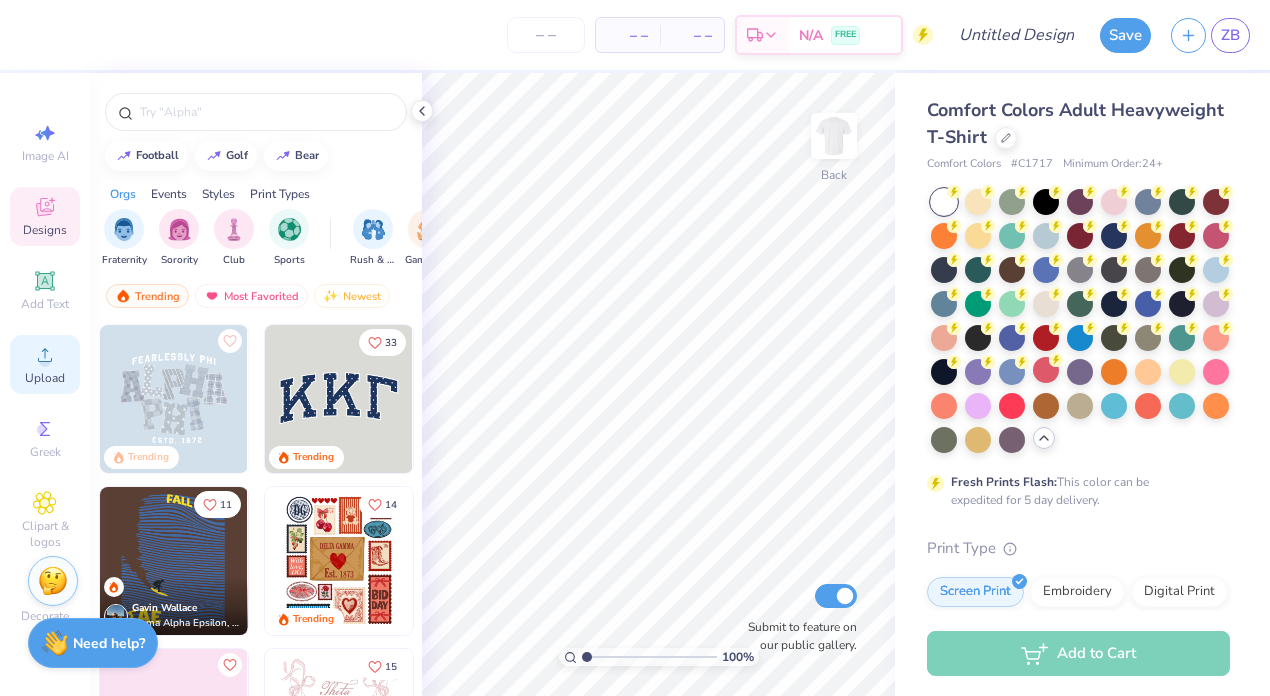 click 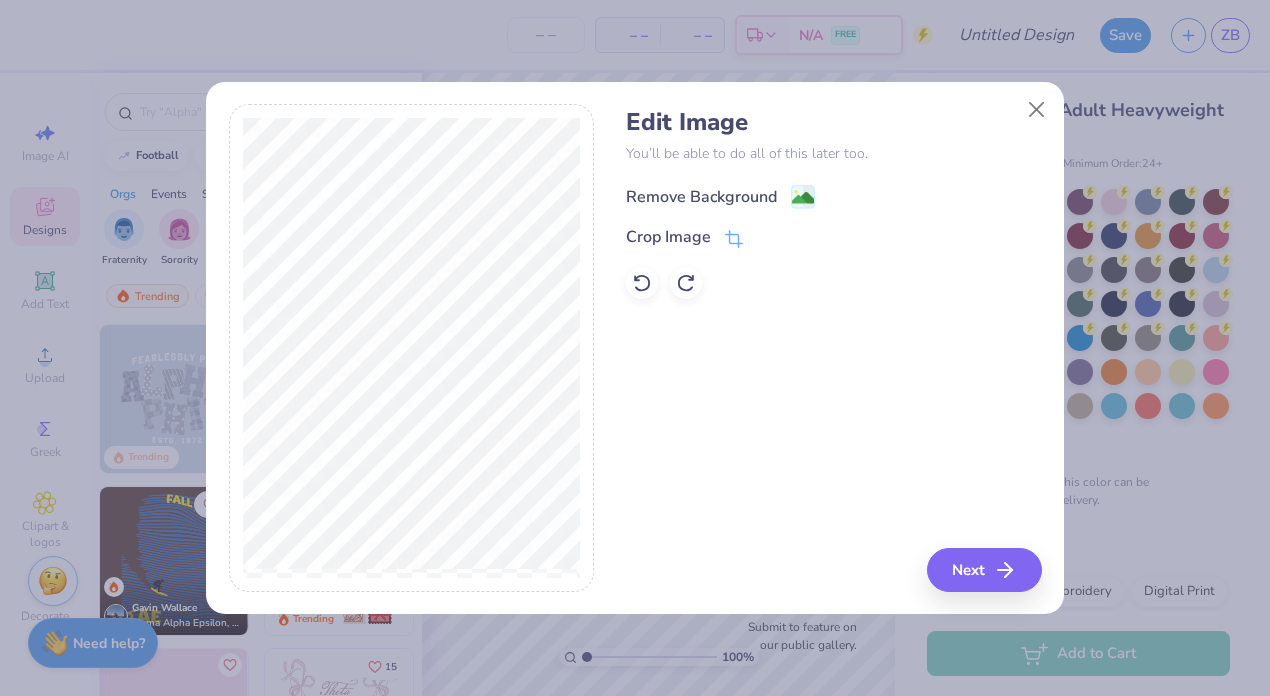 click on "Remove Background" at bounding box center [701, 197] 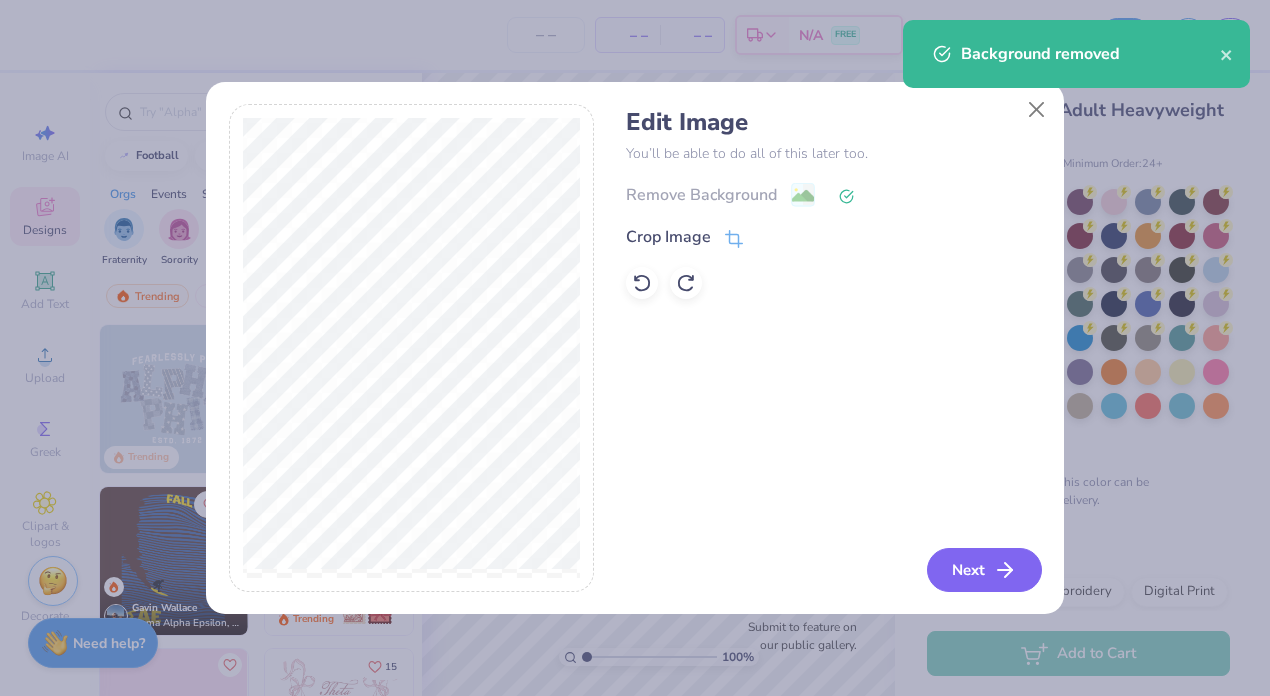 click on "Next" at bounding box center (984, 570) 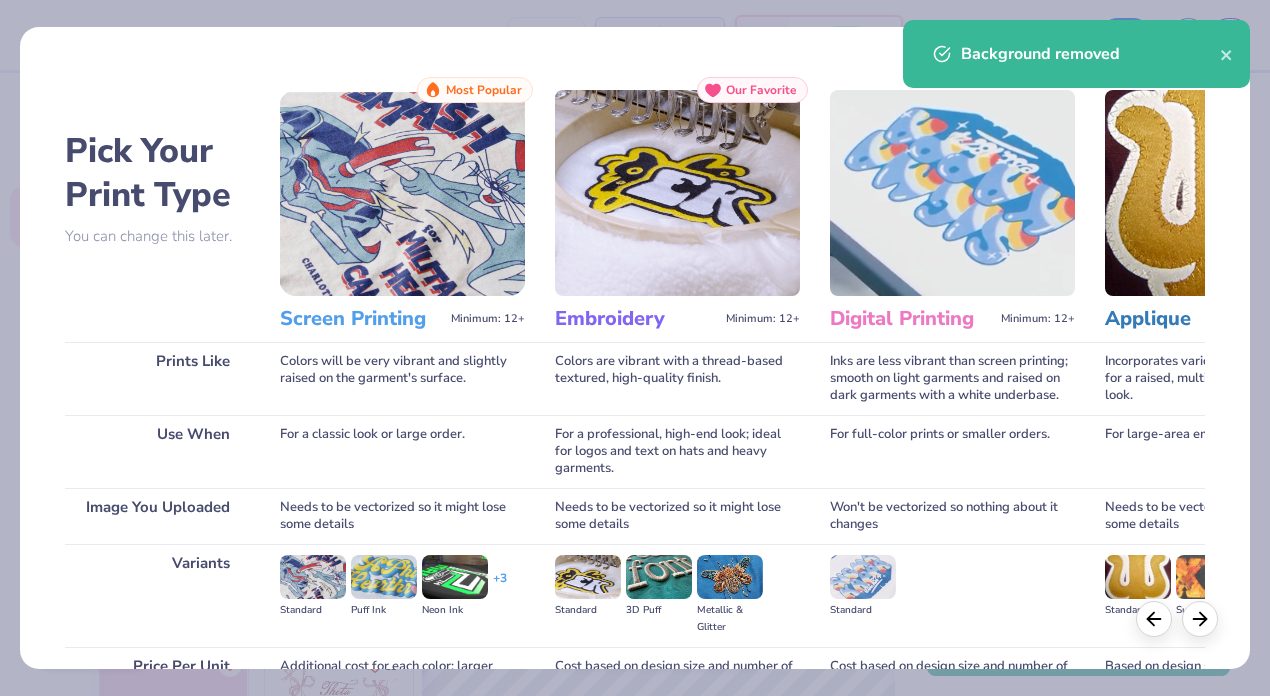 scroll, scrollTop: 201, scrollLeft: 0, axis: vertical 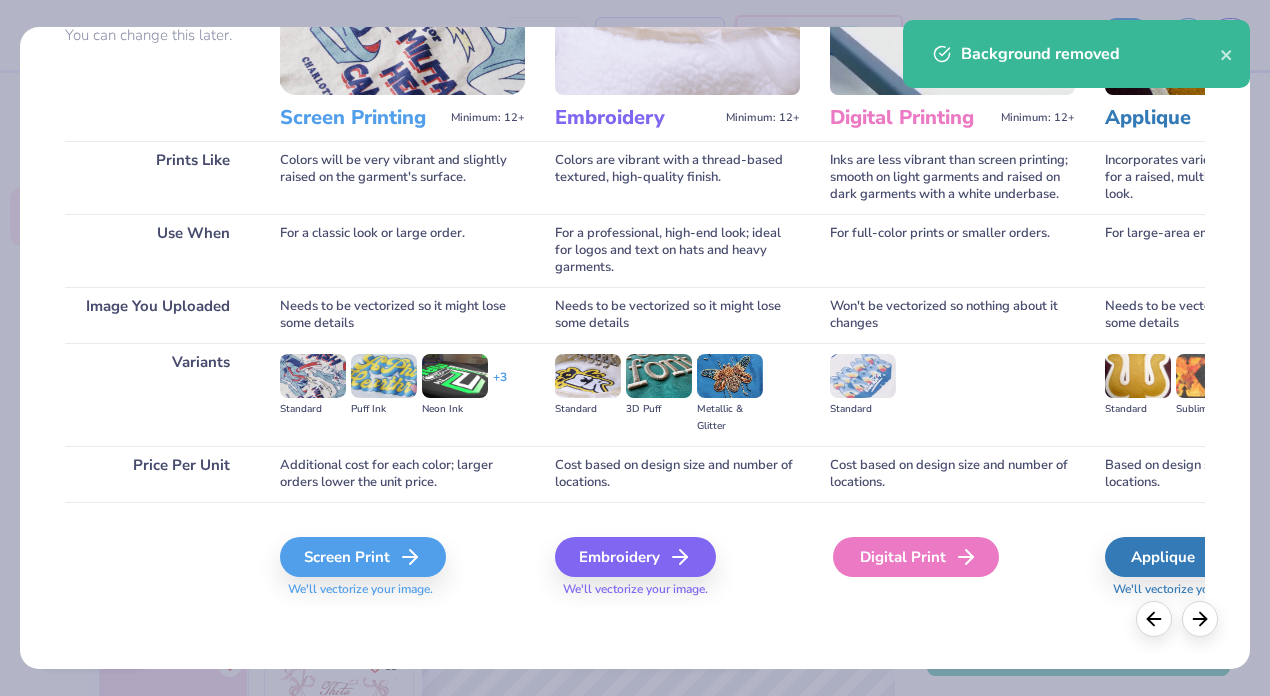 click on "Digital Print" at bounding box center [916, 557] 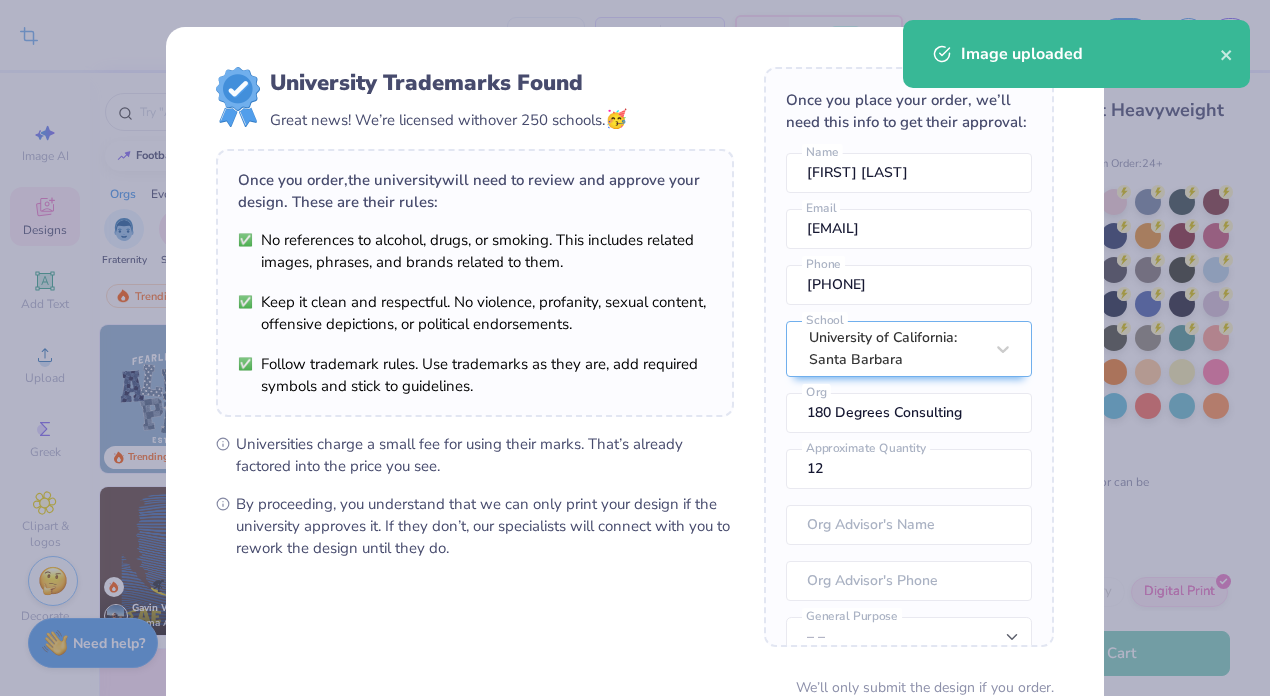 click on "Crop Image – – Per Item – – Total Est.  Delivery N/A FREE Design Title Save ZB Image AI Designs Add Text Upload Greek Clipart & logos Decorate football golf bear Orgs Events Styles Print Types Fraternity Sorority Club Sports Rush & Bid Game Day Parent's Weekend PR & General Philanthropy Big Little Reveal Retreat Spring Break Date Parties & Socials Holidays Greek Week Formal & Semi Graduation Founder’s Day Classic Minimalist Varsity Y2K Typography Handdrawn Cartoons Grunge 80s & 90s 60s & 70s Embroidery Screen Print Applique Patches Digital Print Vinyl Transfers Trending Most Favorited Newest Trending 33 Trending 11 Gavin Wallace Sigma Alpha Epsilon, University of Colorado Boulder 14 Trending Trending 15 Trending 18 Trending 19 Trending 100  % Back W 12.38 12.38 " H 10.92 10.92 " Y 7.04 7.04 " Center Middle Top Bottom Submit to feature on our public gallery. Comfort Colors Adult Heavyweight T-Shirt Comfort Colors # C1717 Minimum Order:  24 +   Fresh Prints Flash: Print Type" at bounding box center [635, 348] 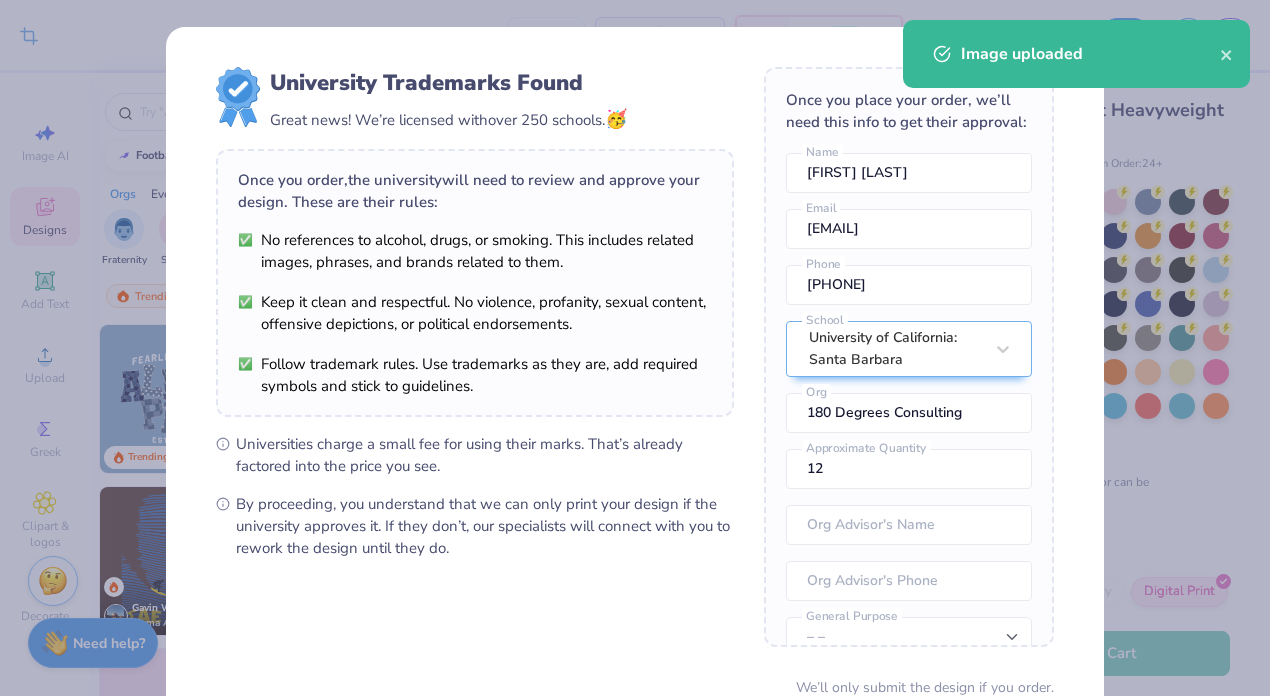 type on "7.38" 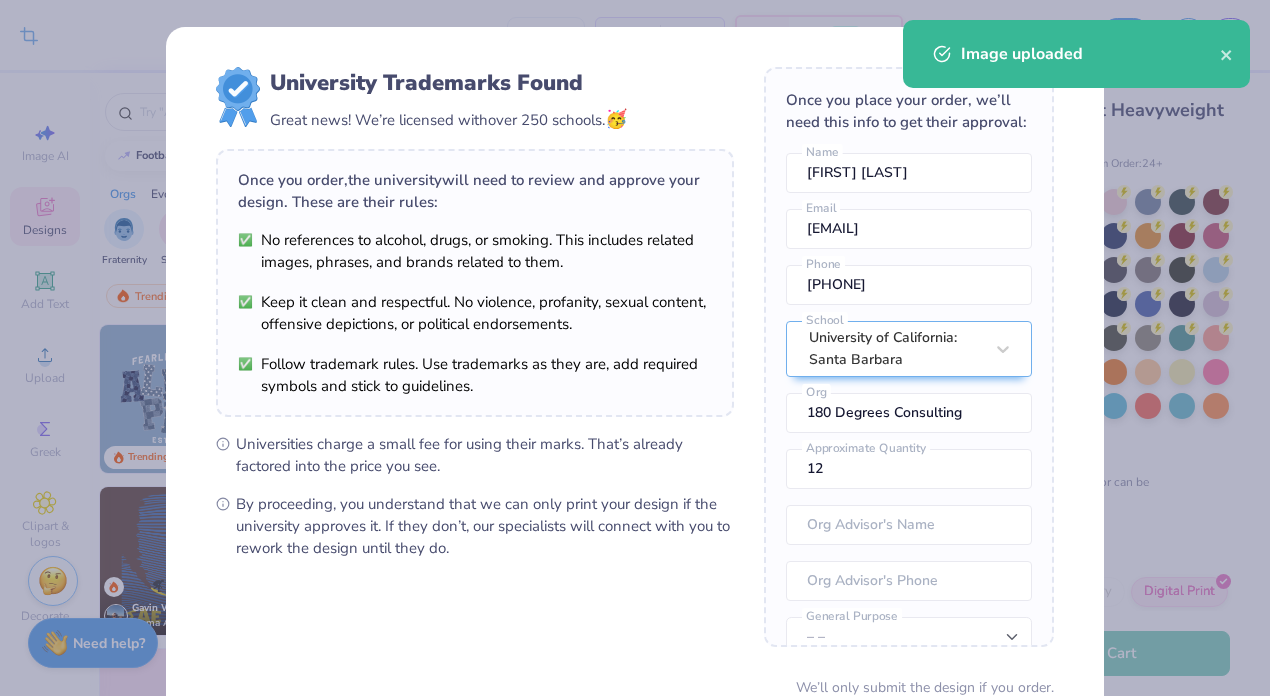 type on "6.51" 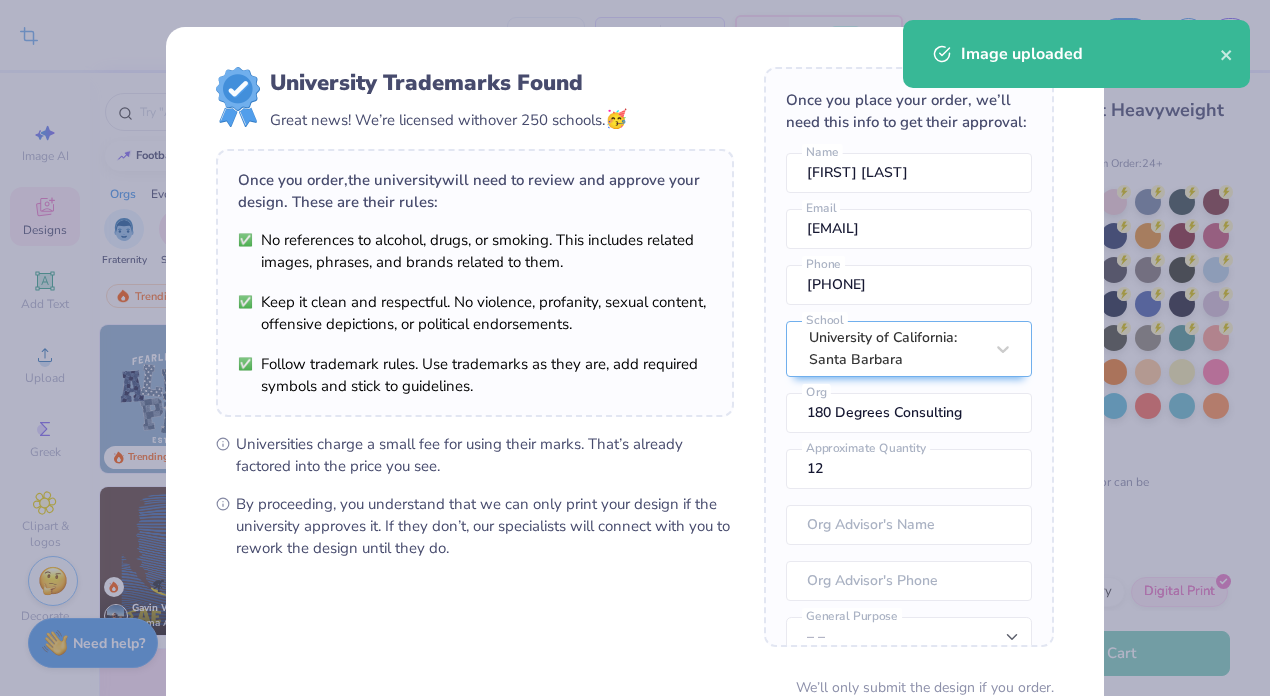 scroll, scrollTop: 88, scrollLeft: 0, axis: vertical 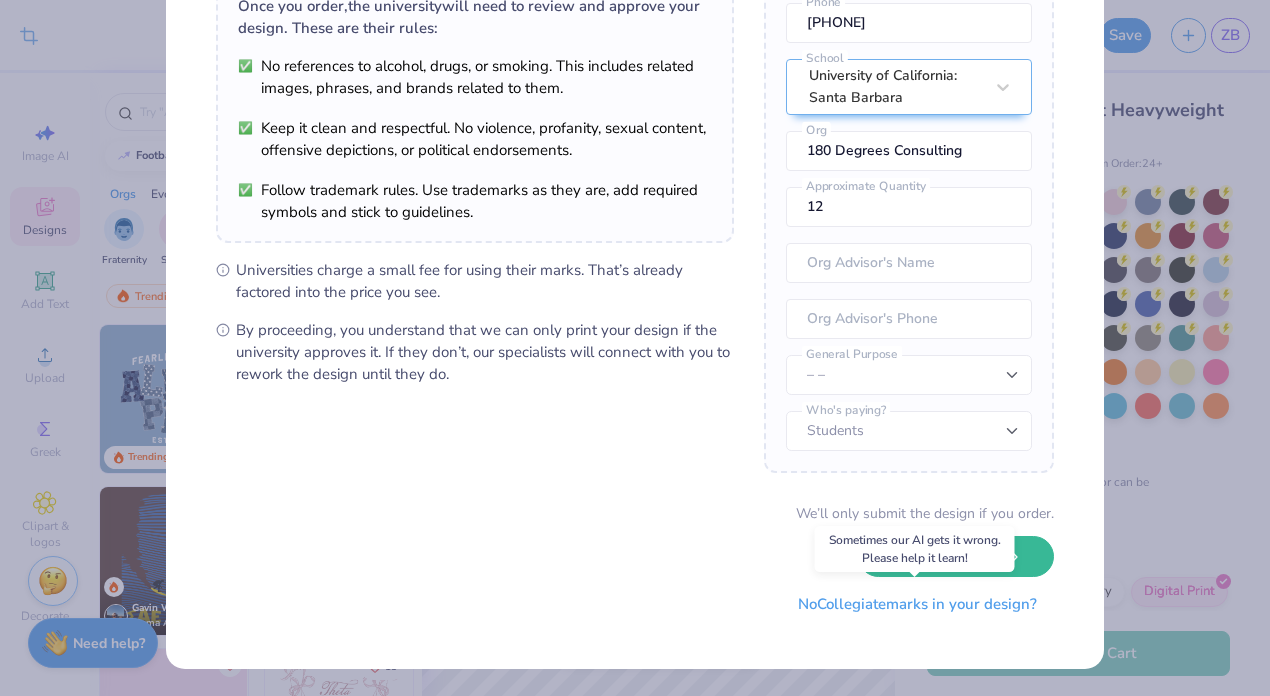click on "No  Collegiate  marks in your design?" at bounding box center (917, 604) 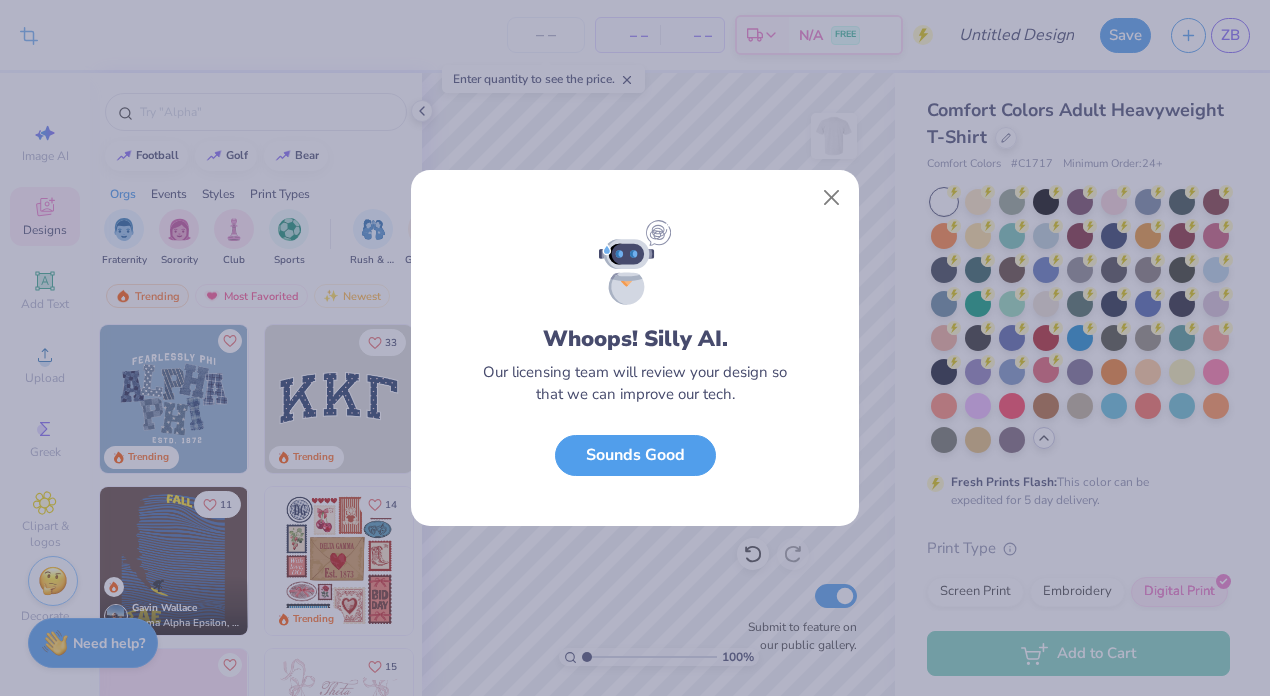 scroll, scrollTop: 0, scrollLeft: 0, axis: both 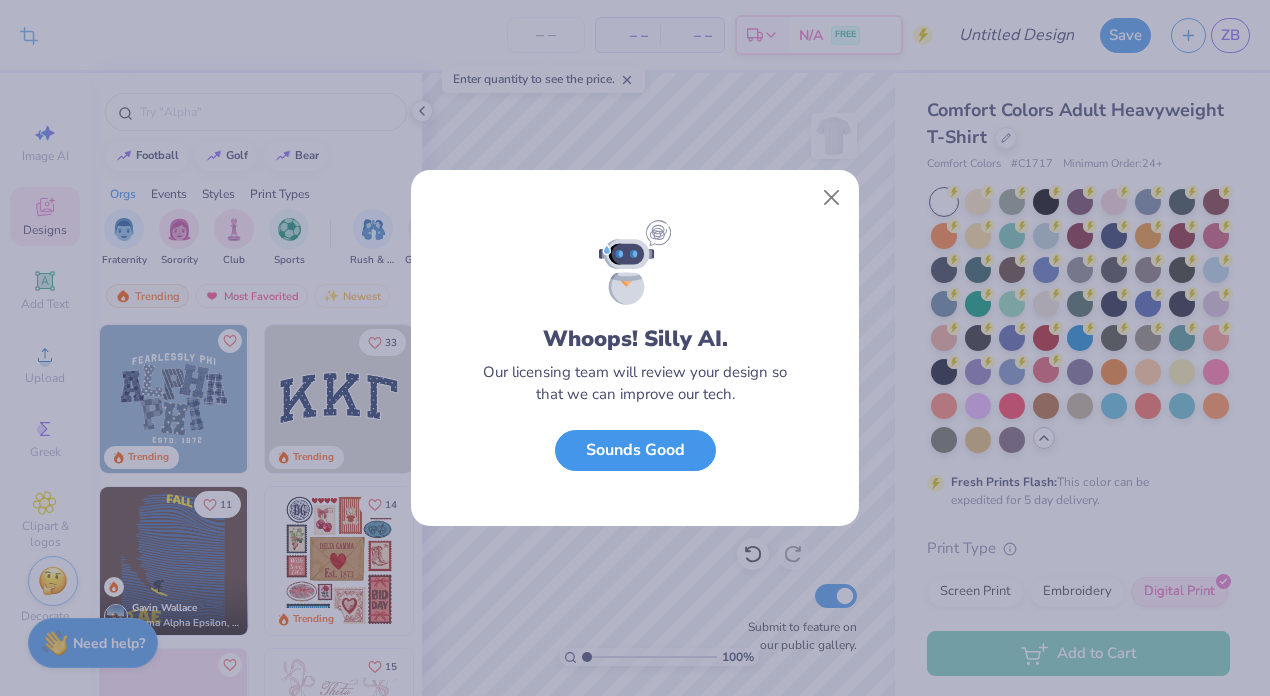 click on "Sounds Good" at bounding box center (635, 450) 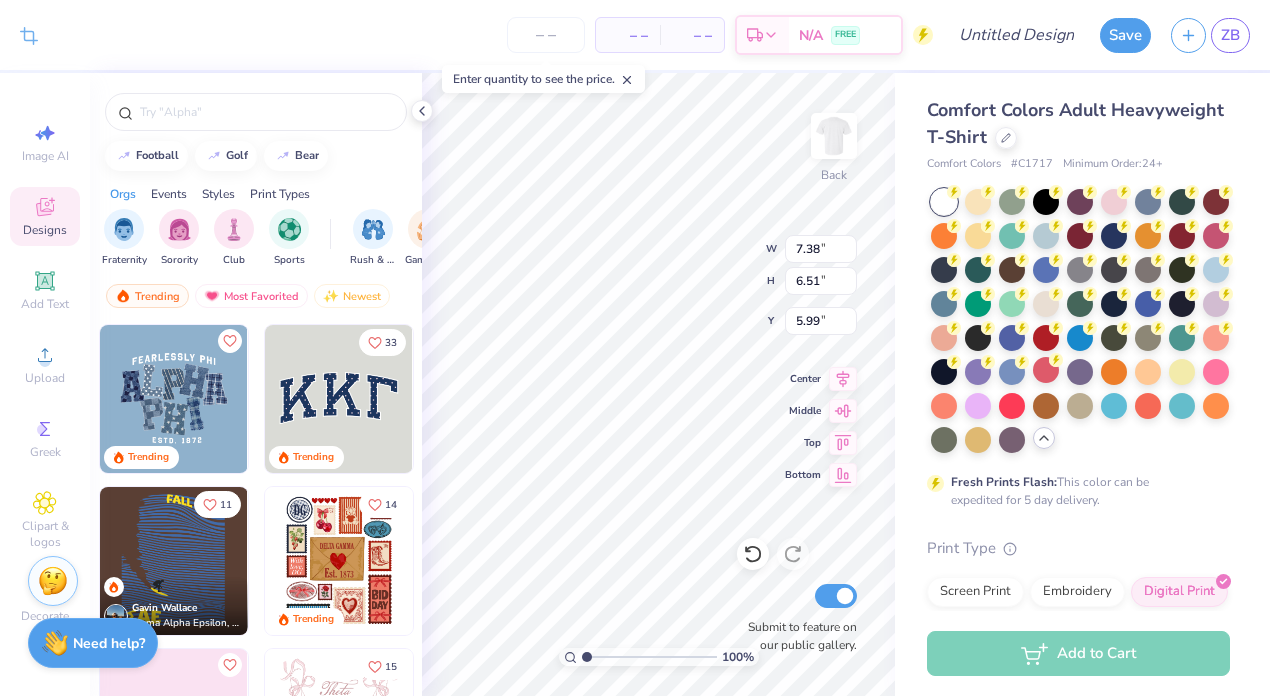 type on "5.99" 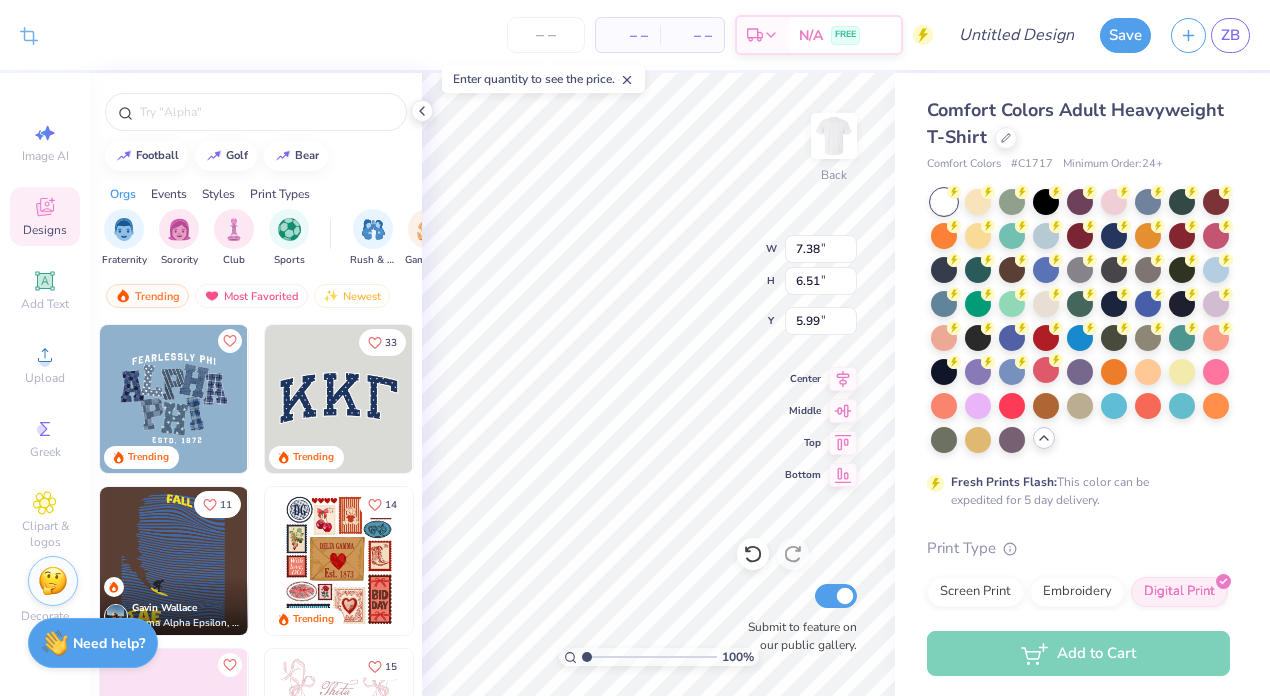 type on "5.18" 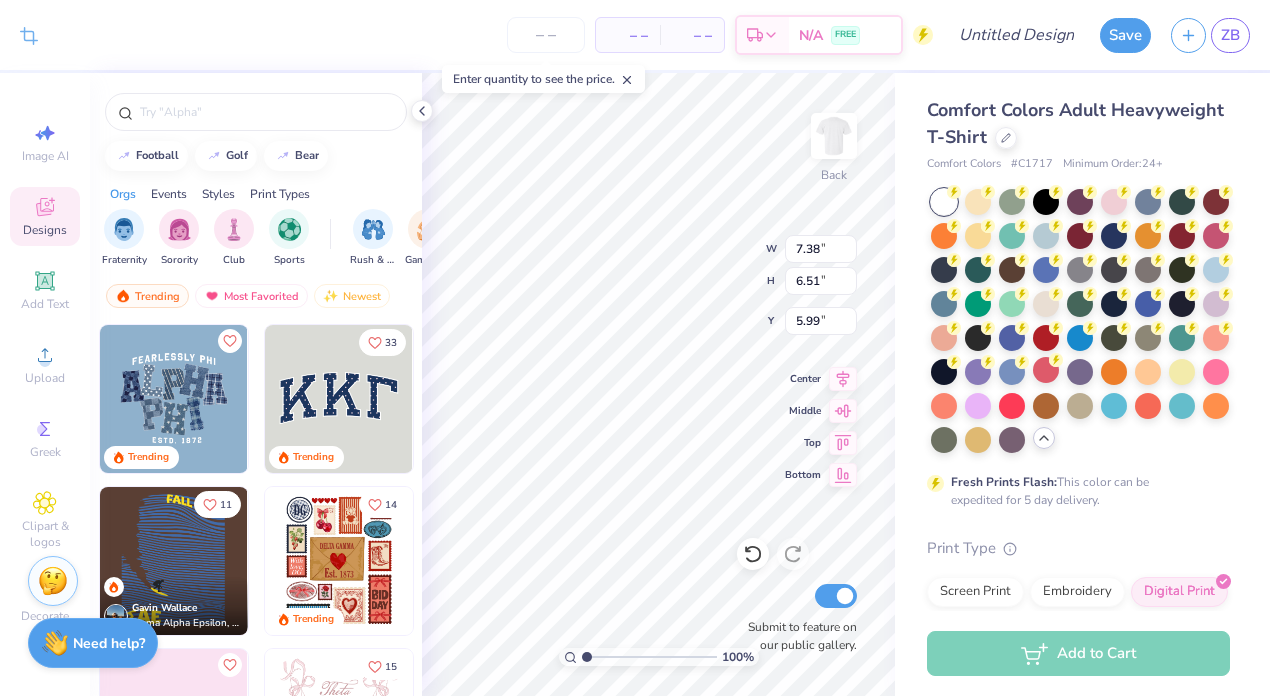 type on "4.57" 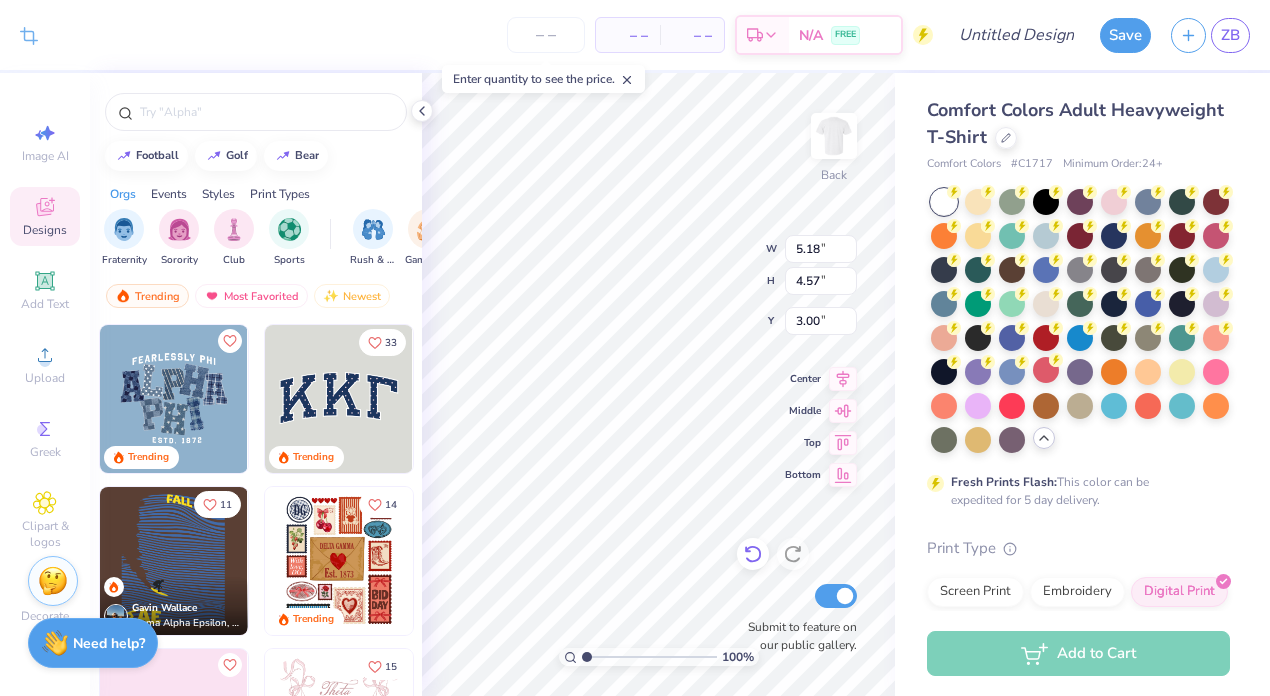 type on "7.08" 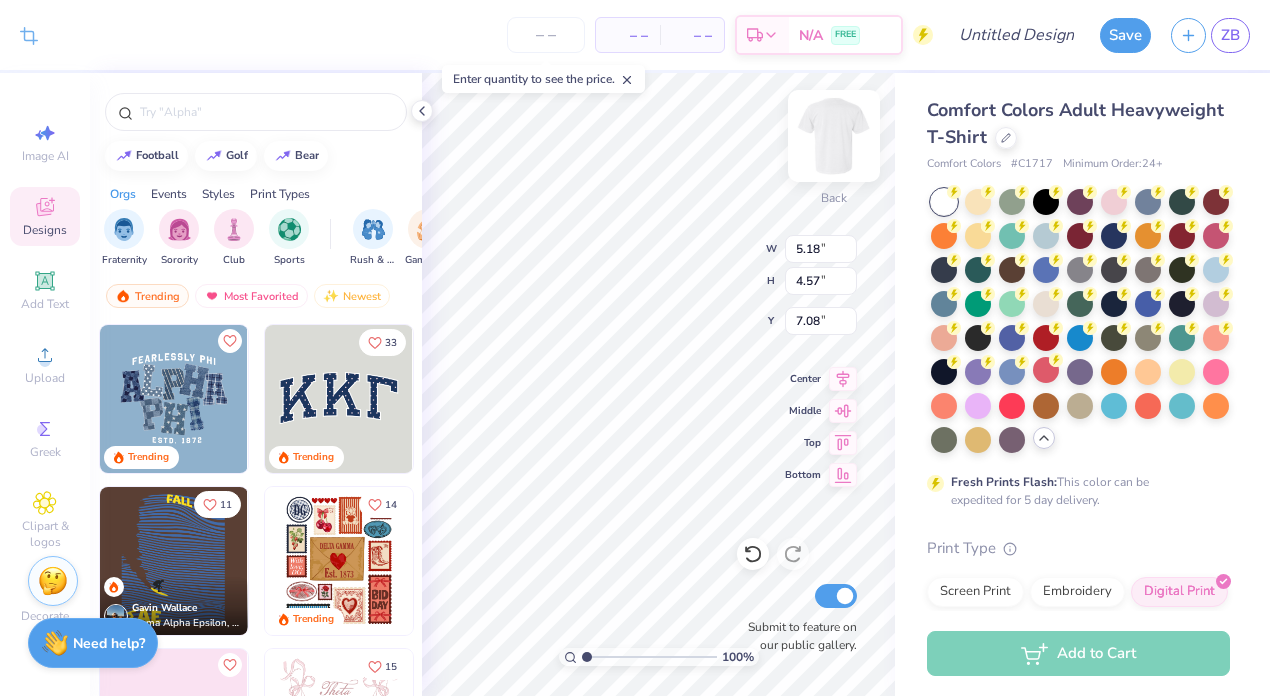 click at bounding box center (834, 136) 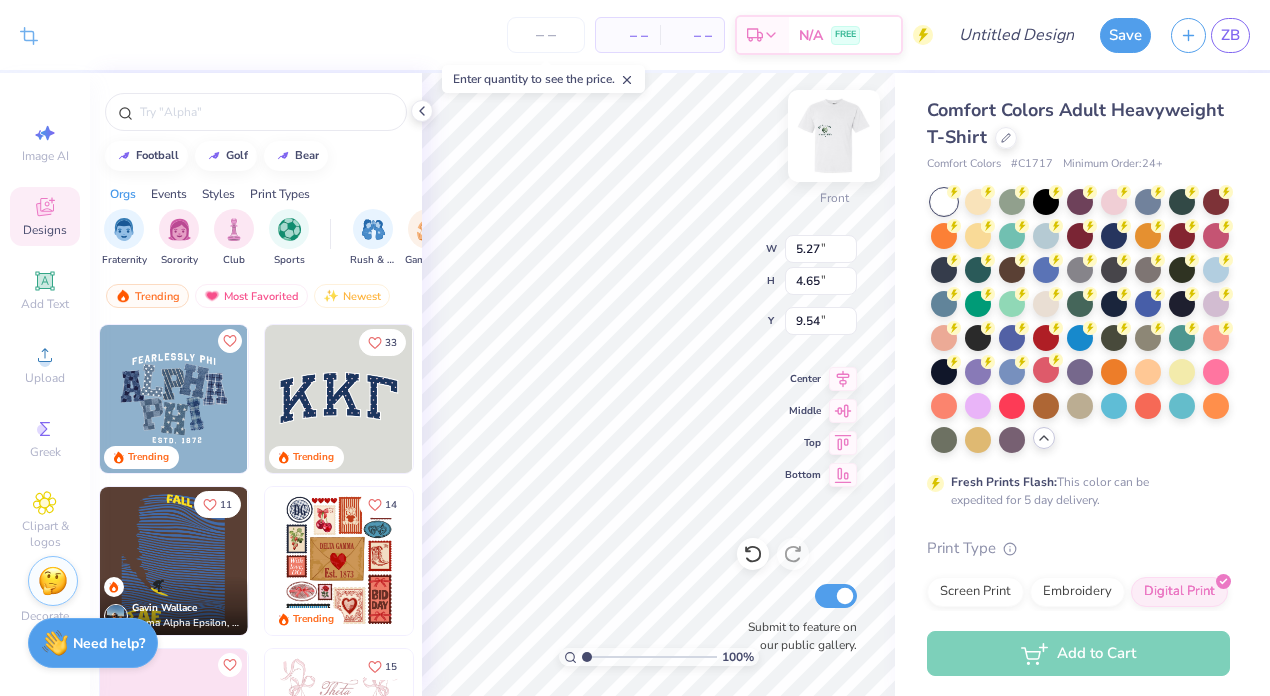 click at bounding box center [834, 136] 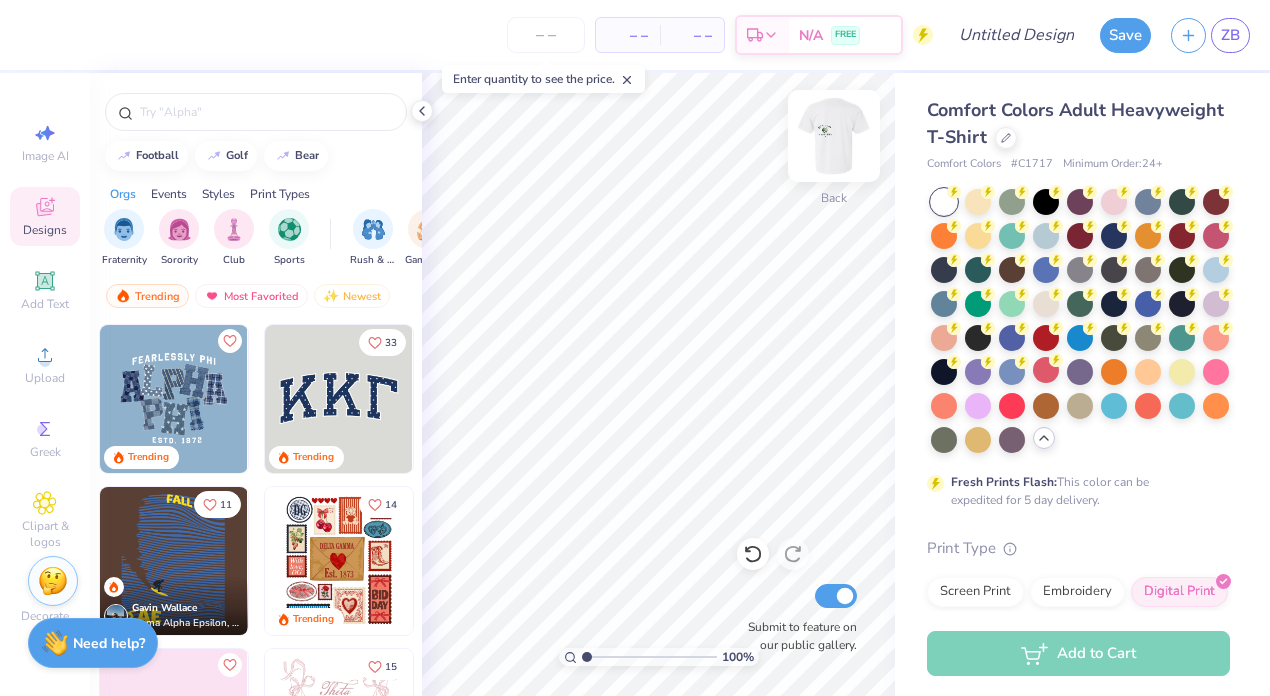 click at bounding box center (834, 136) 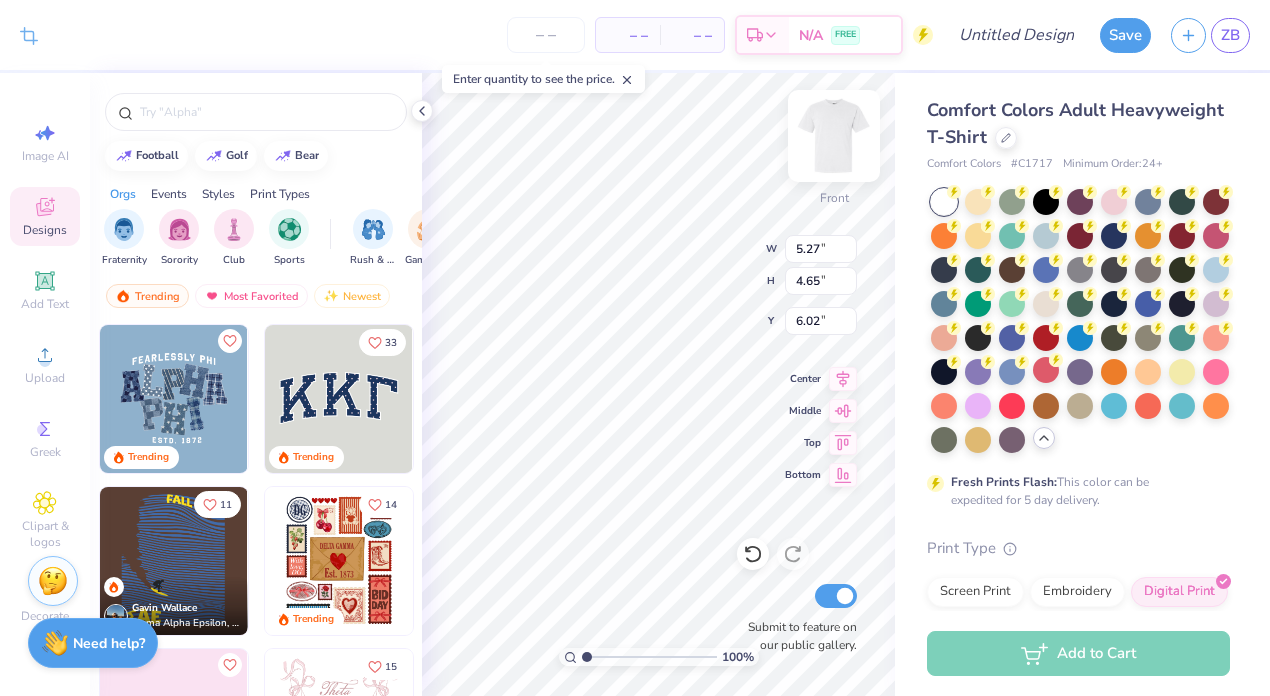 type on "6.02" 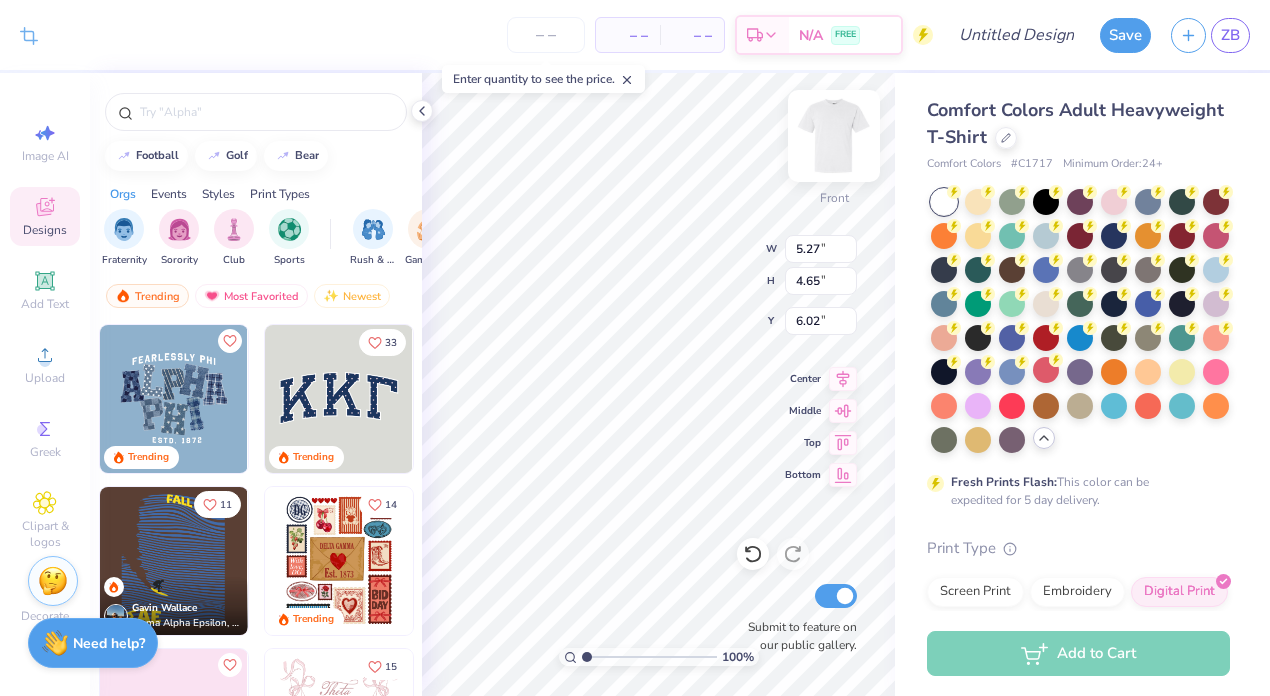 type on "9.22" 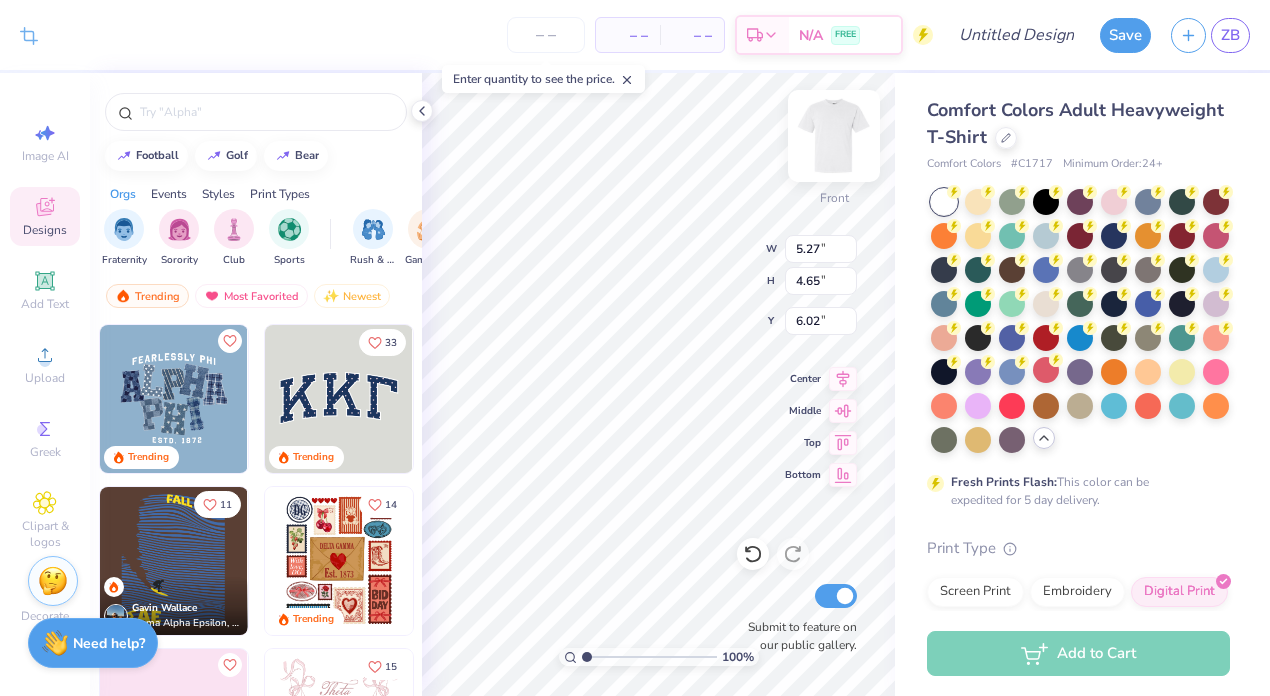 type on "8.13" 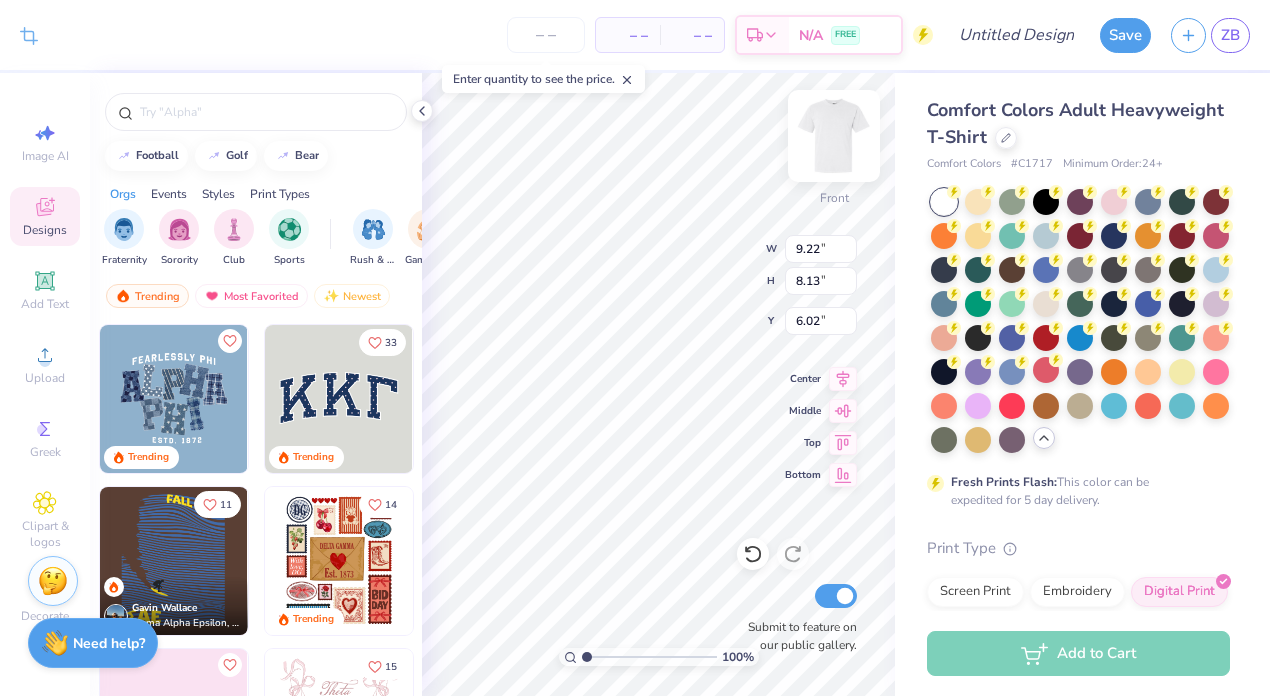type on "6.46" 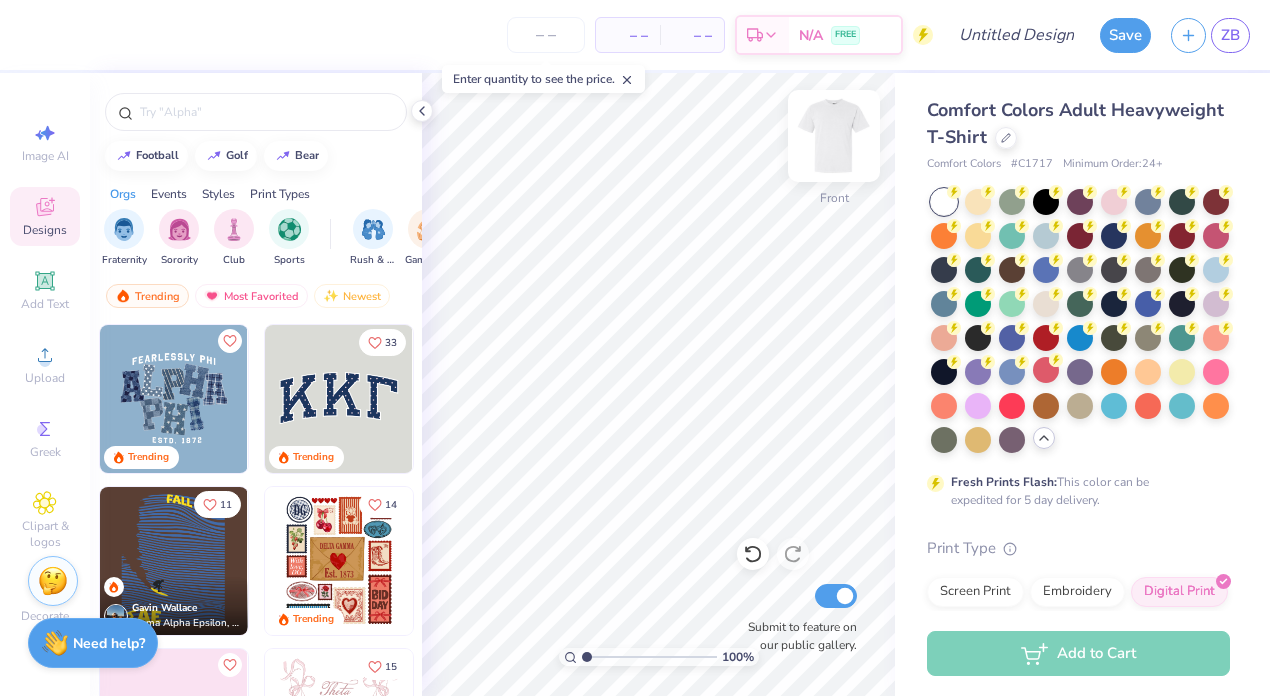 click at bounding box center (834, 136) 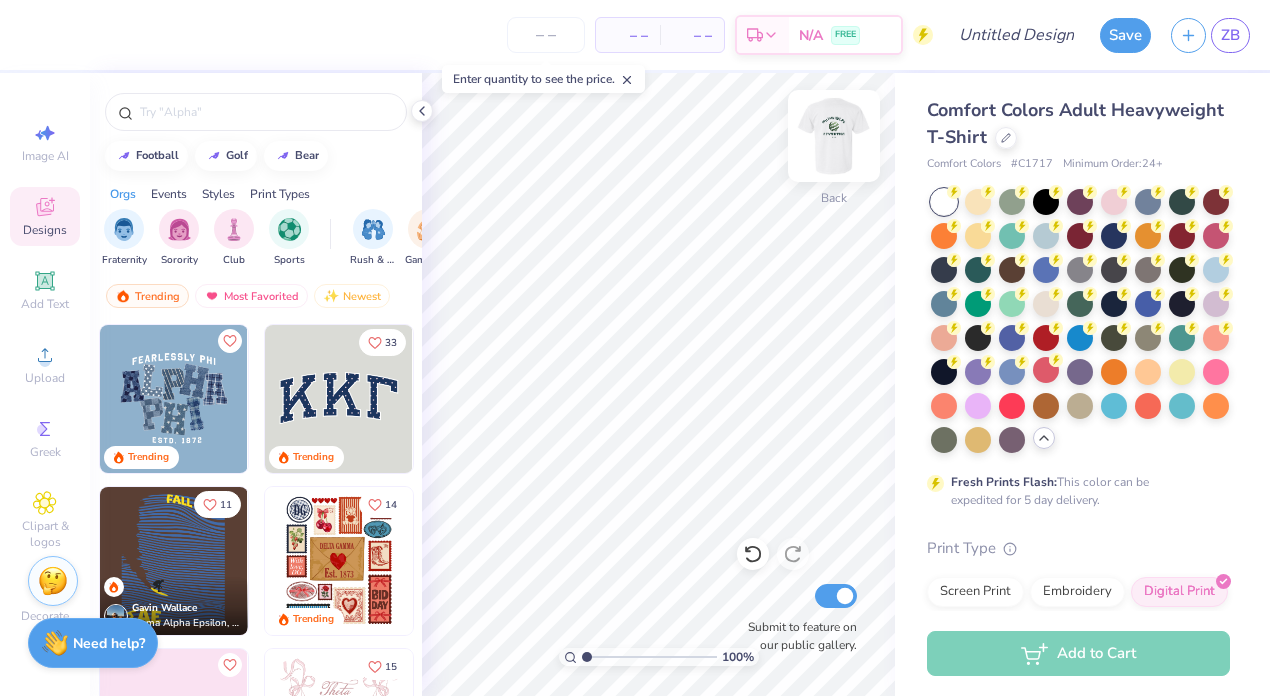 click at bounding box center [834, 136] 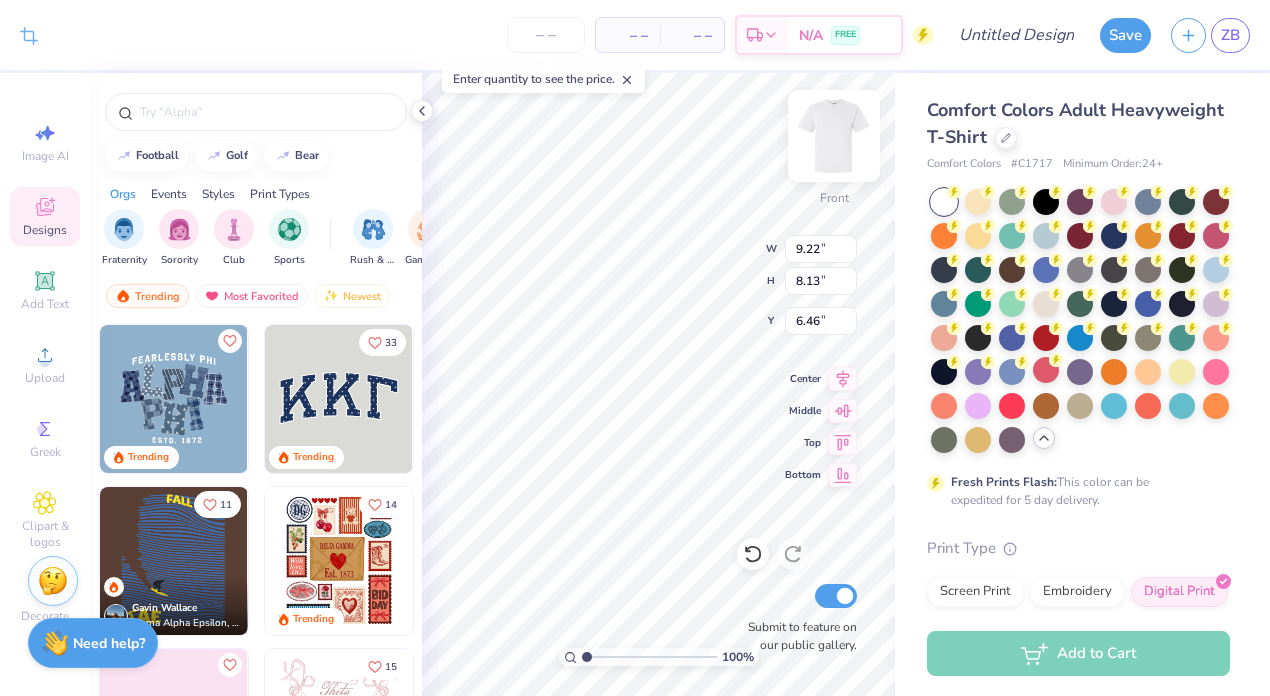click at bounding box center (834, 136) 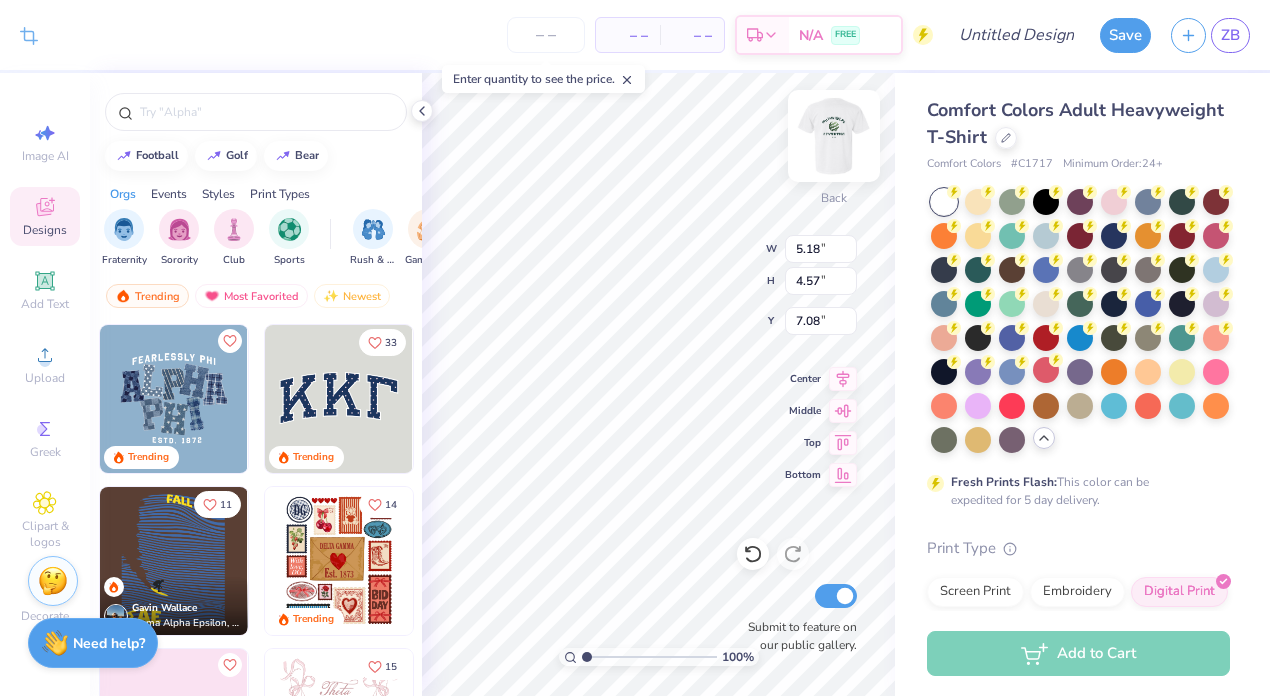 type on "2.28" 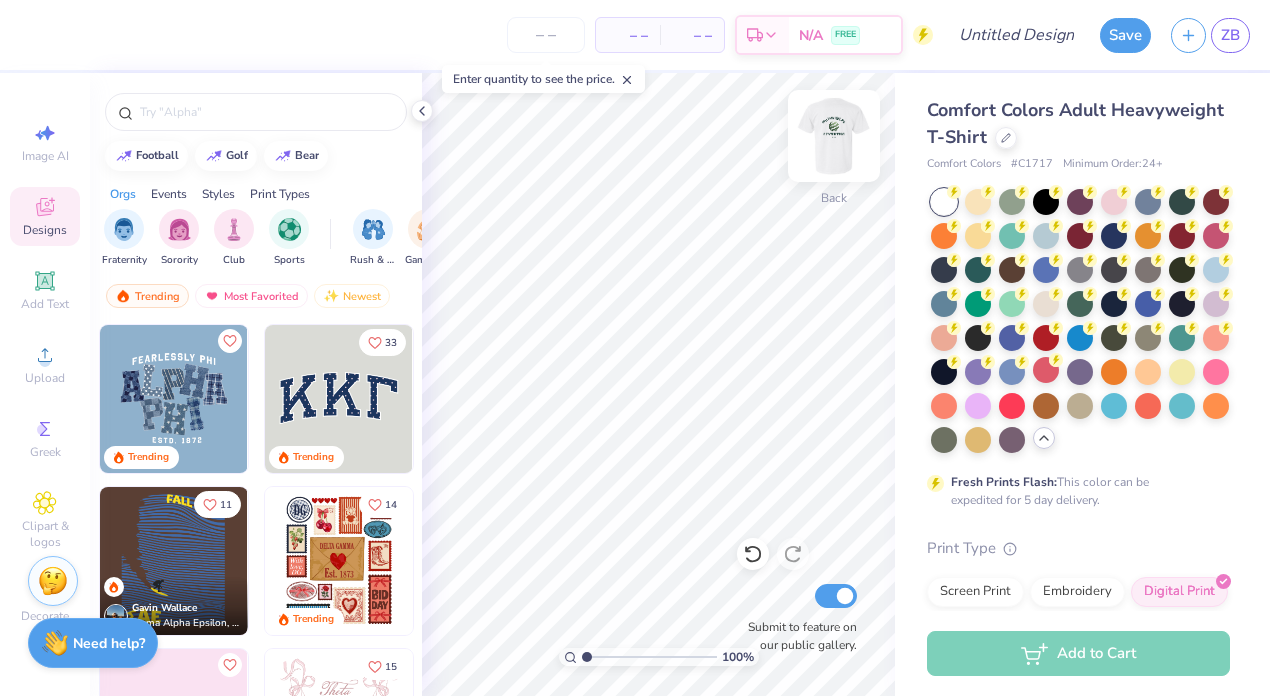 click at bounding box center (834, 136) 